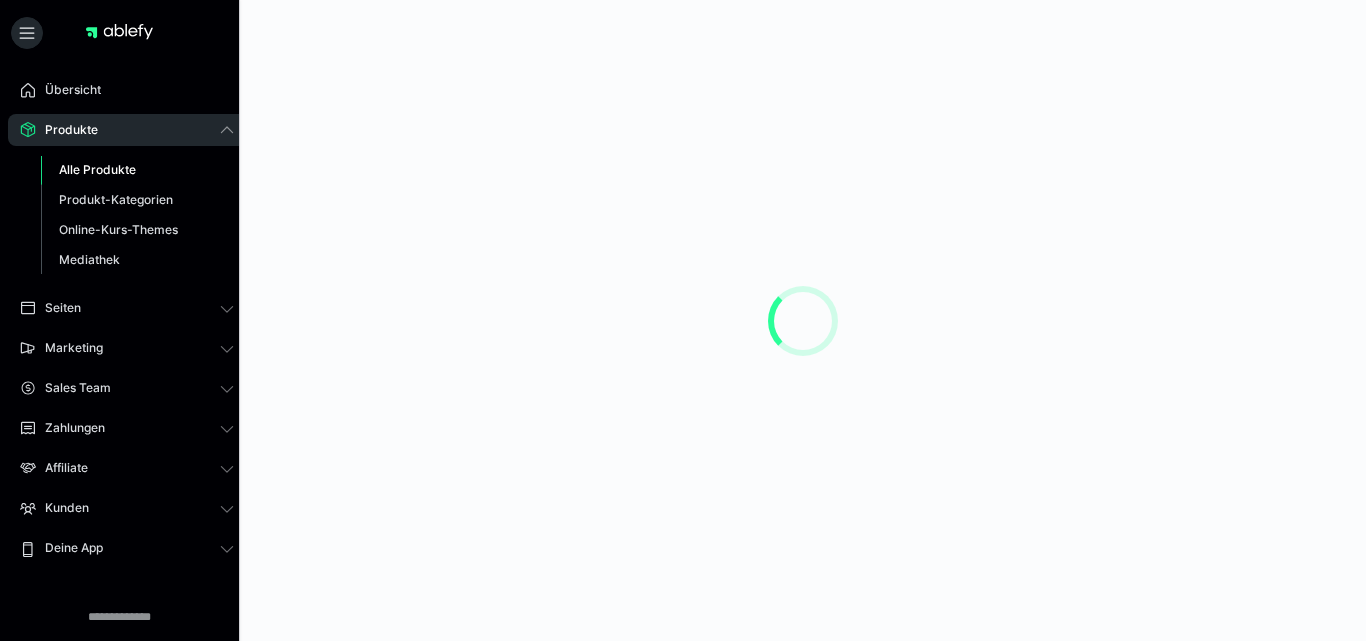 scroll, scrollTop: 0, scrollLeft: 0, axis: both 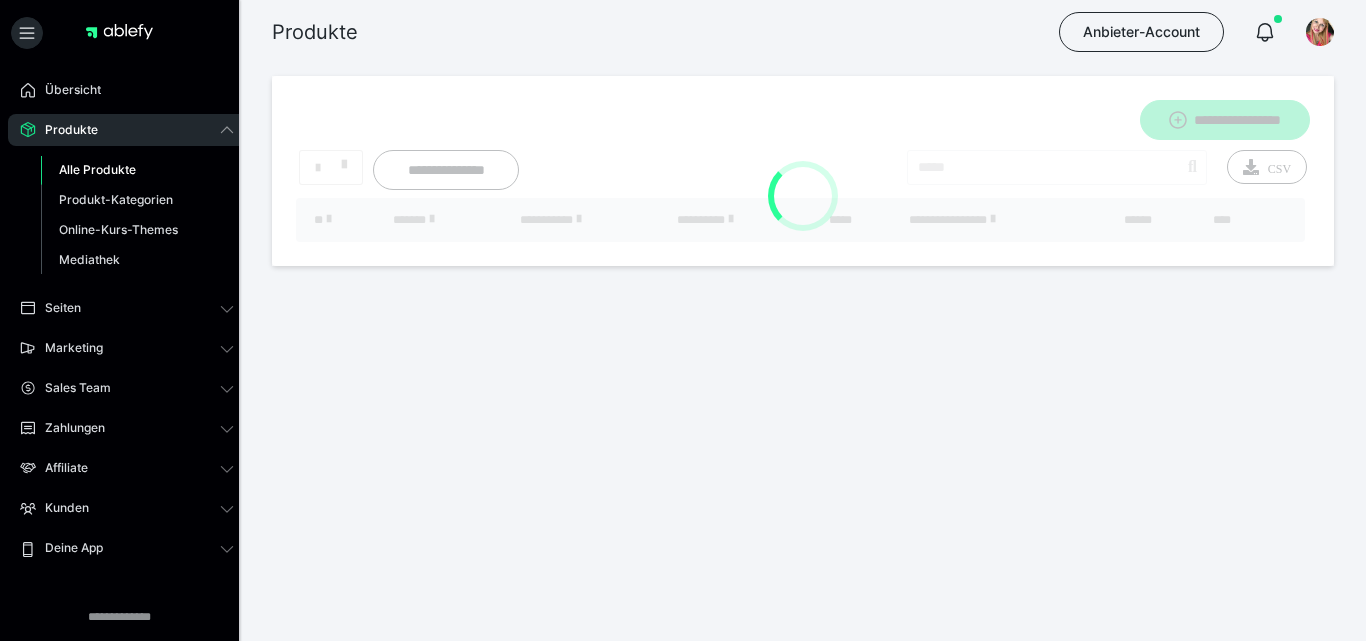 click on "Alle Produkte" at bounding box center [97, 169] 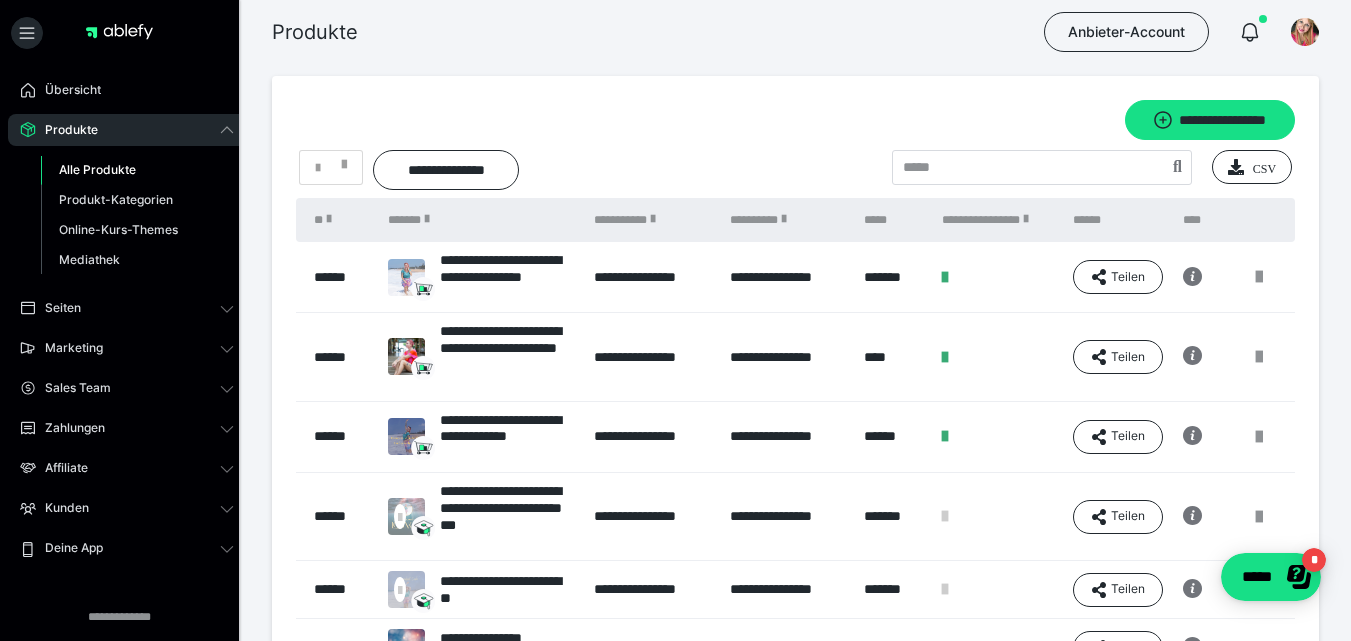 scroll, scrollTop: 0, scrollLeft: 0, axis: both 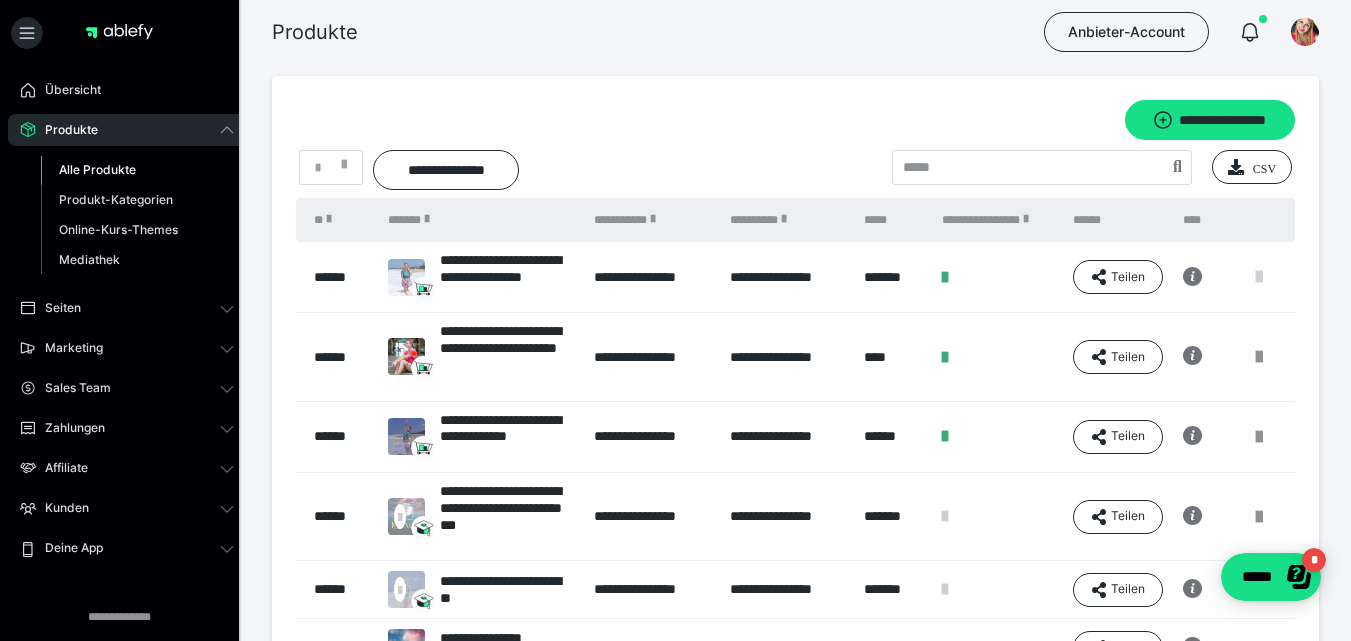 click at bounding box center (1259, 277) 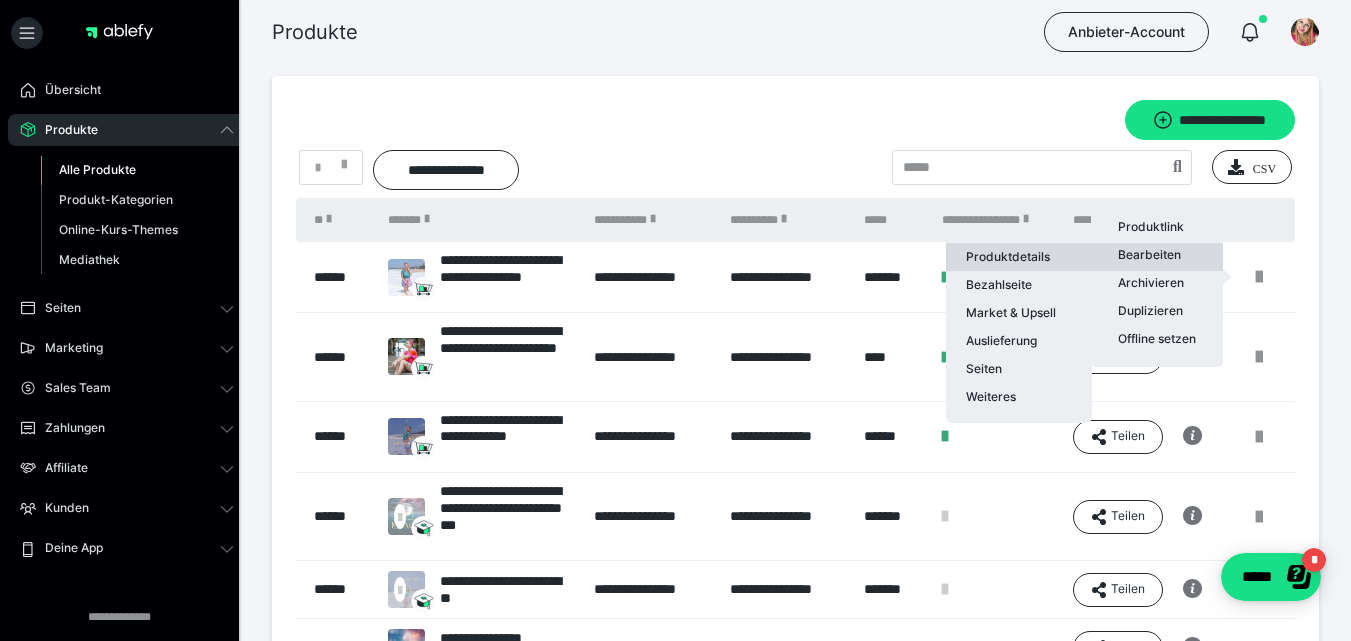 click on "Produktdetails" at bounding box center [1019, 257] 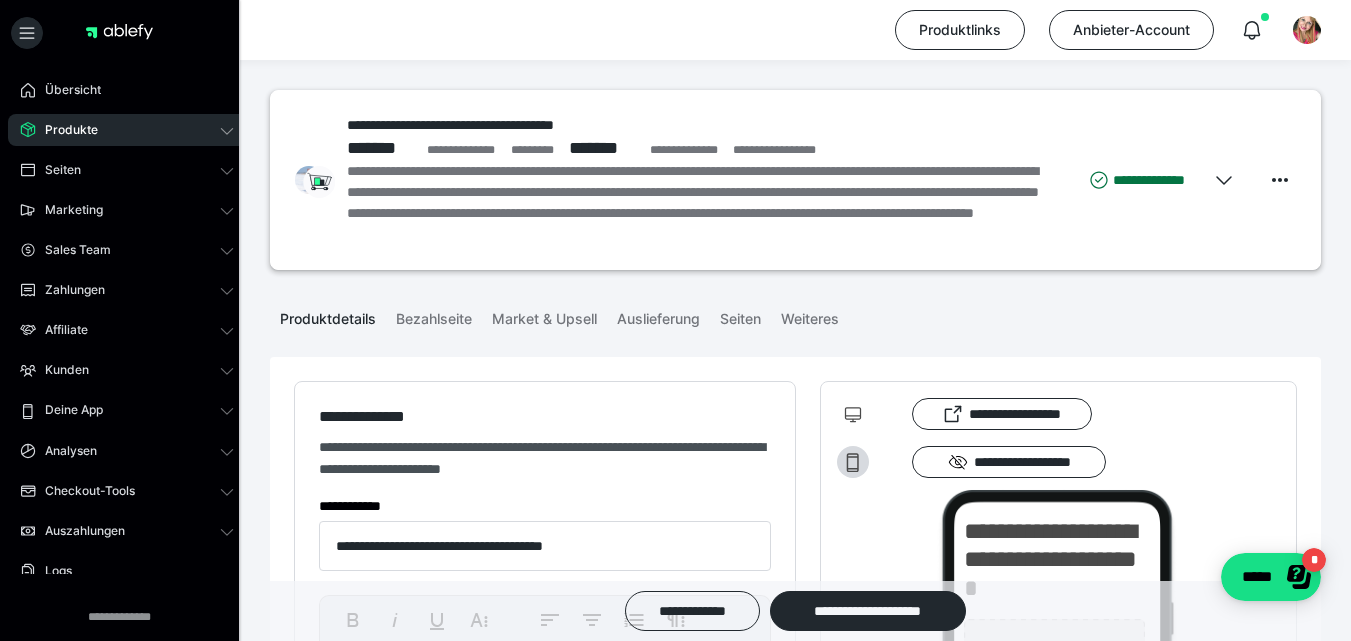 type on "**********" 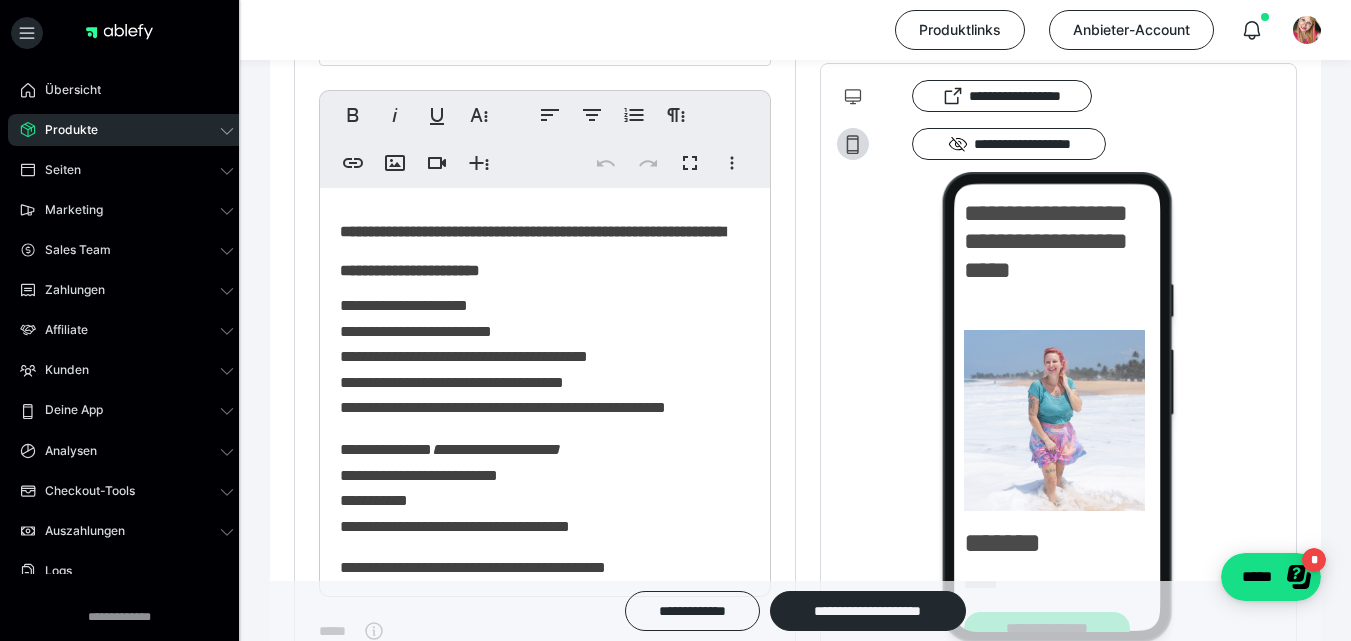 scroll, scrollTop: 507, scrollLeft: 0, axis: vertical 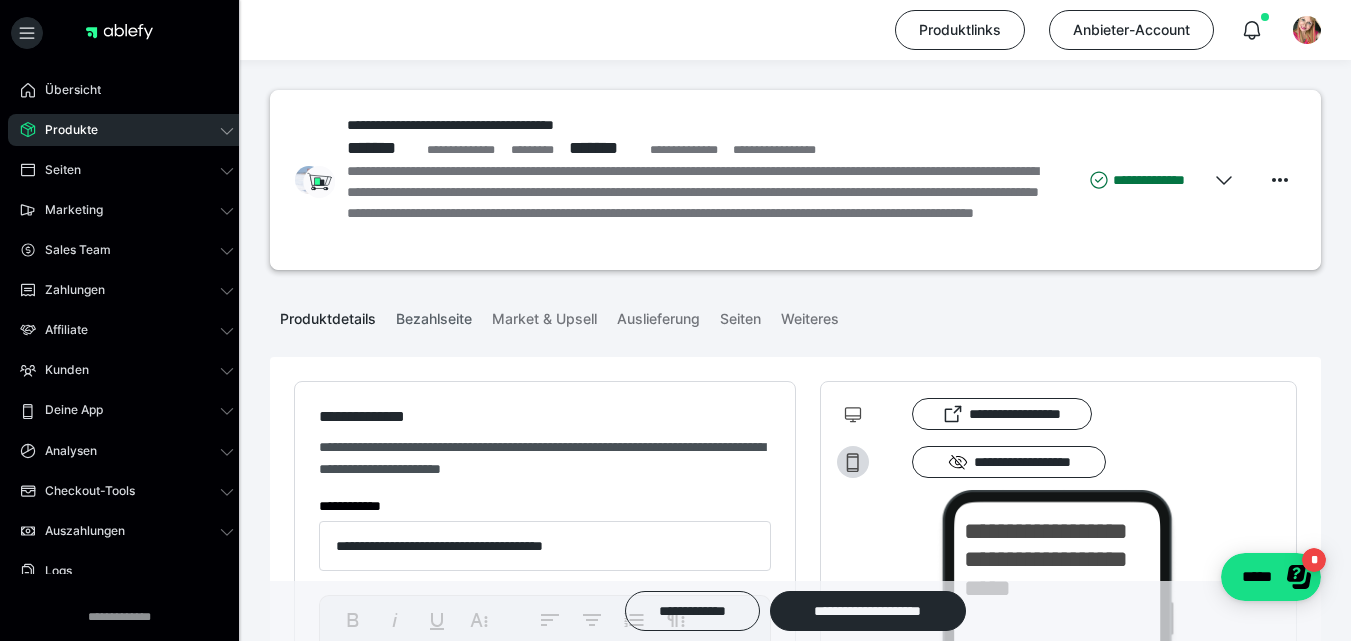 click on "Bezahlseite" at bounding box center [434, 315] 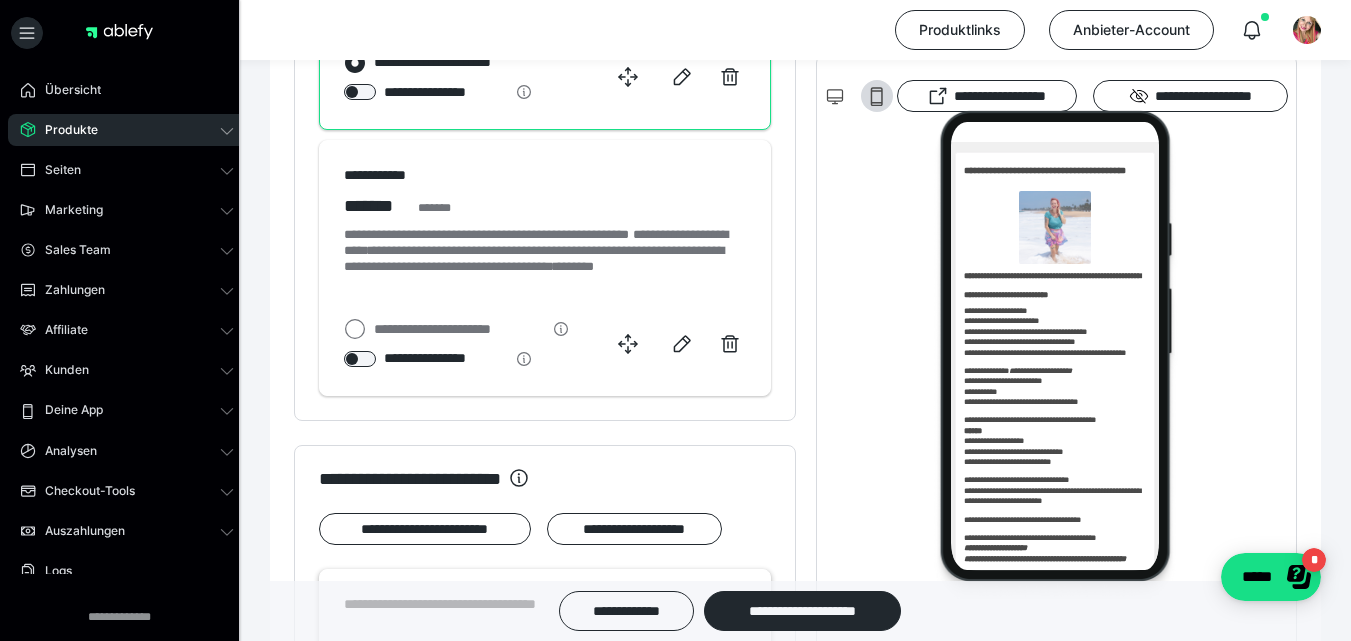 scroll, scrollTop: 0, scrollLeft: 0, axis: both 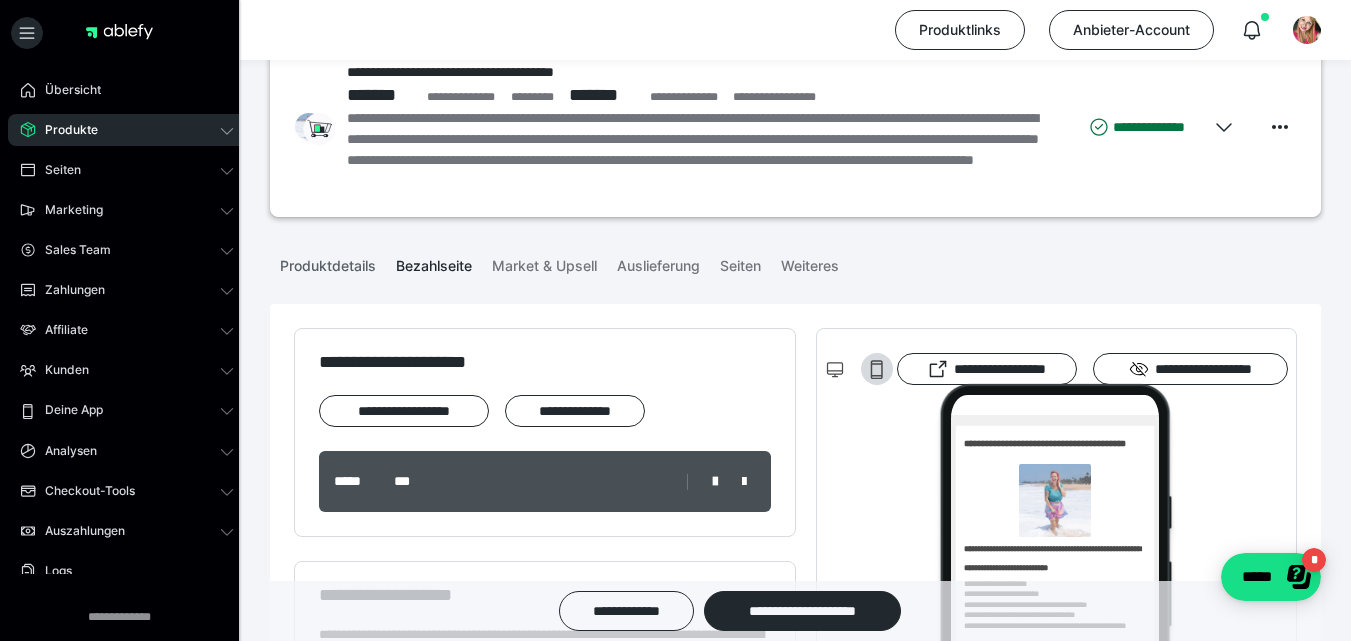 click on "Produktdetails" at bounding box center [328, 262] 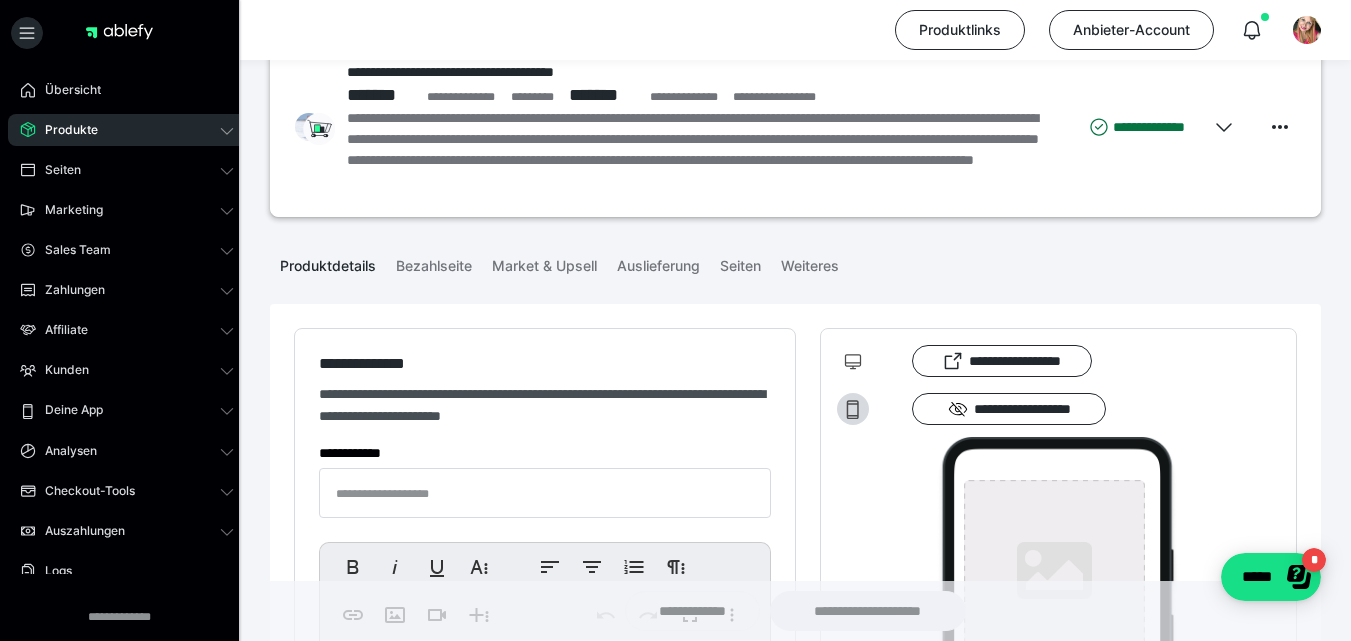 type on "**********" 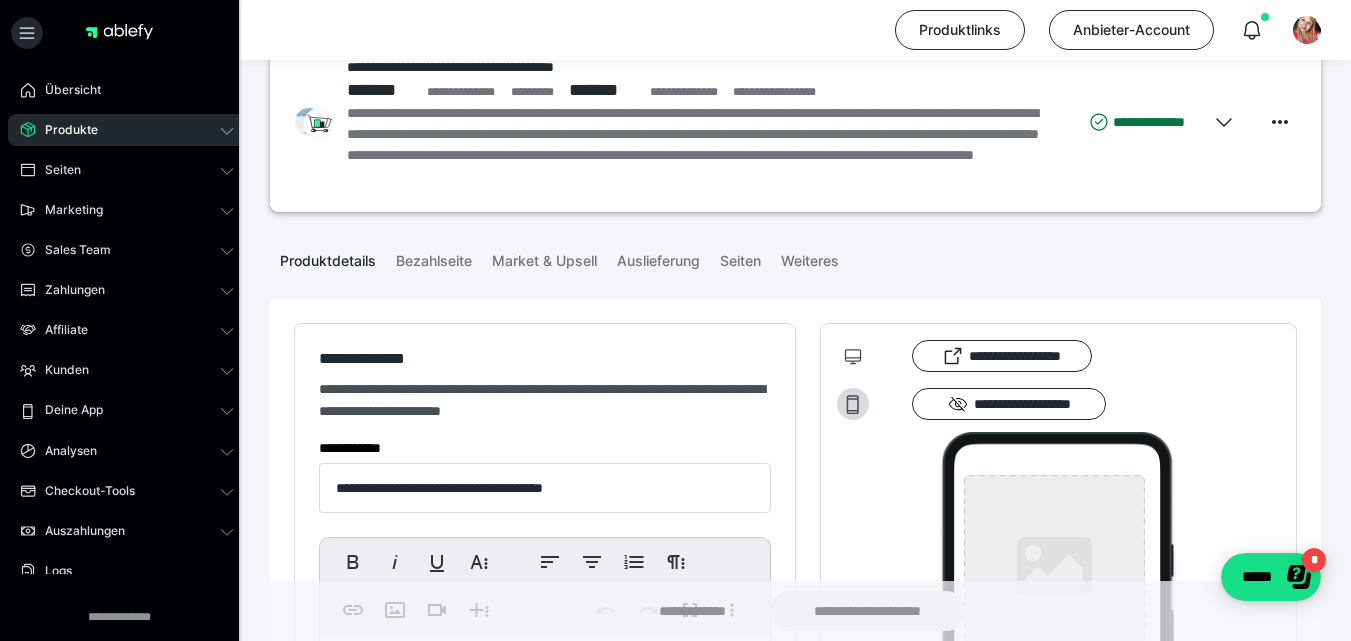 type on "**********" 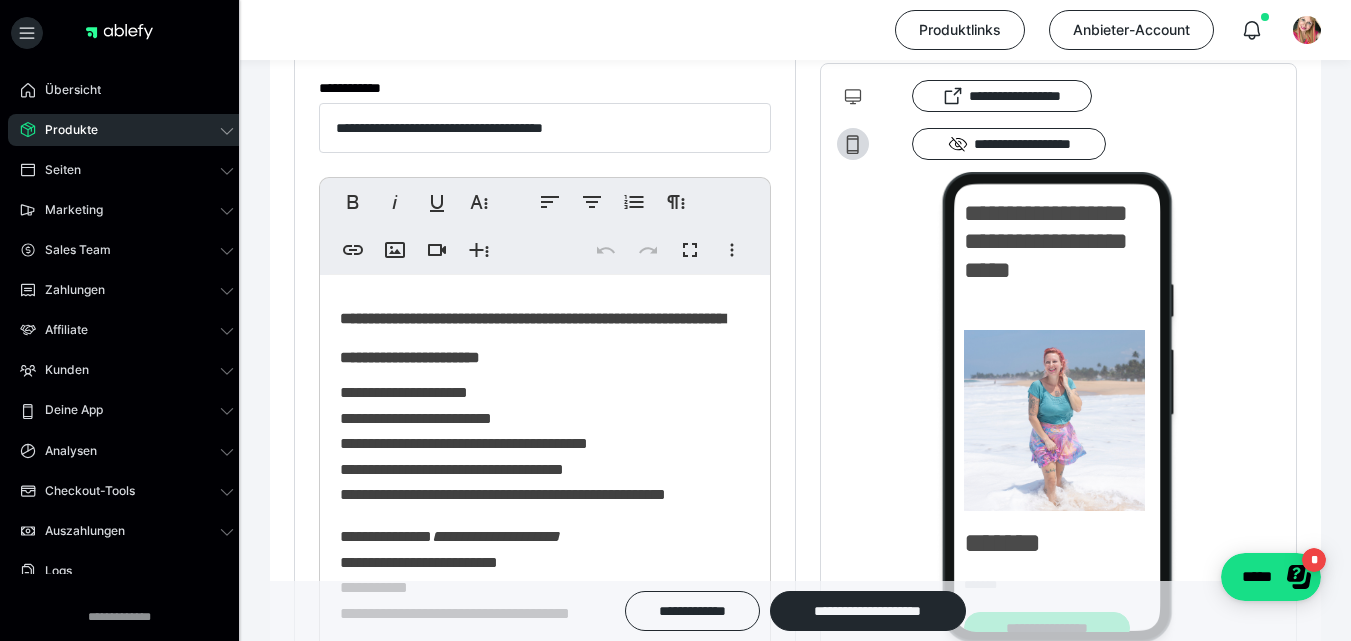 scroll, scrollTop: 420, scrollLeft: 0, axis: vertical 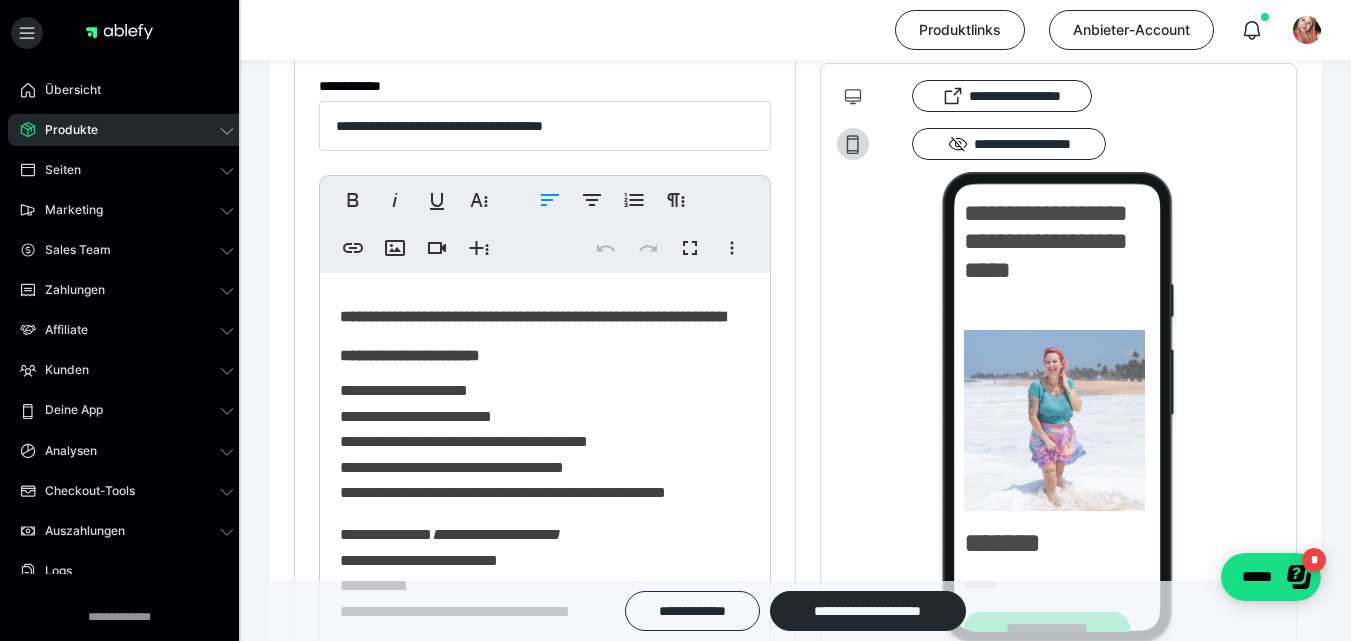 drag, startPoint x: 580, startPoint y: 490, endPoint x: 526, endPoint y: 459, distance: 62.26556 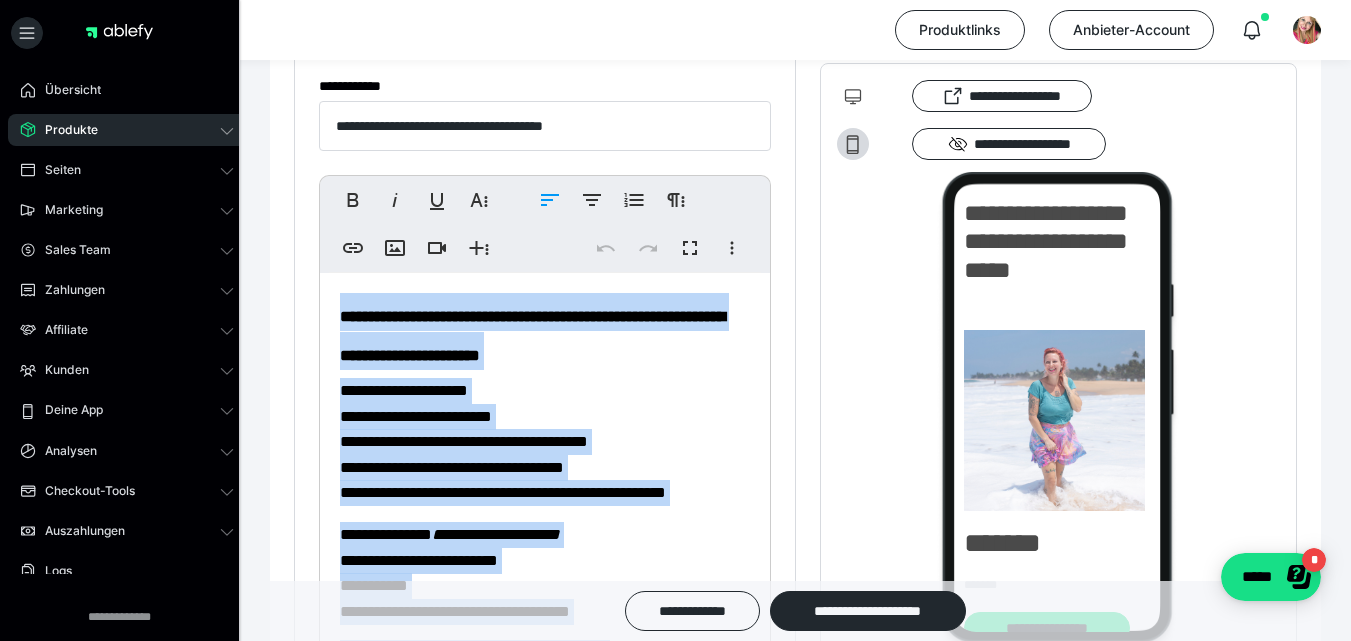 copy on "**********" 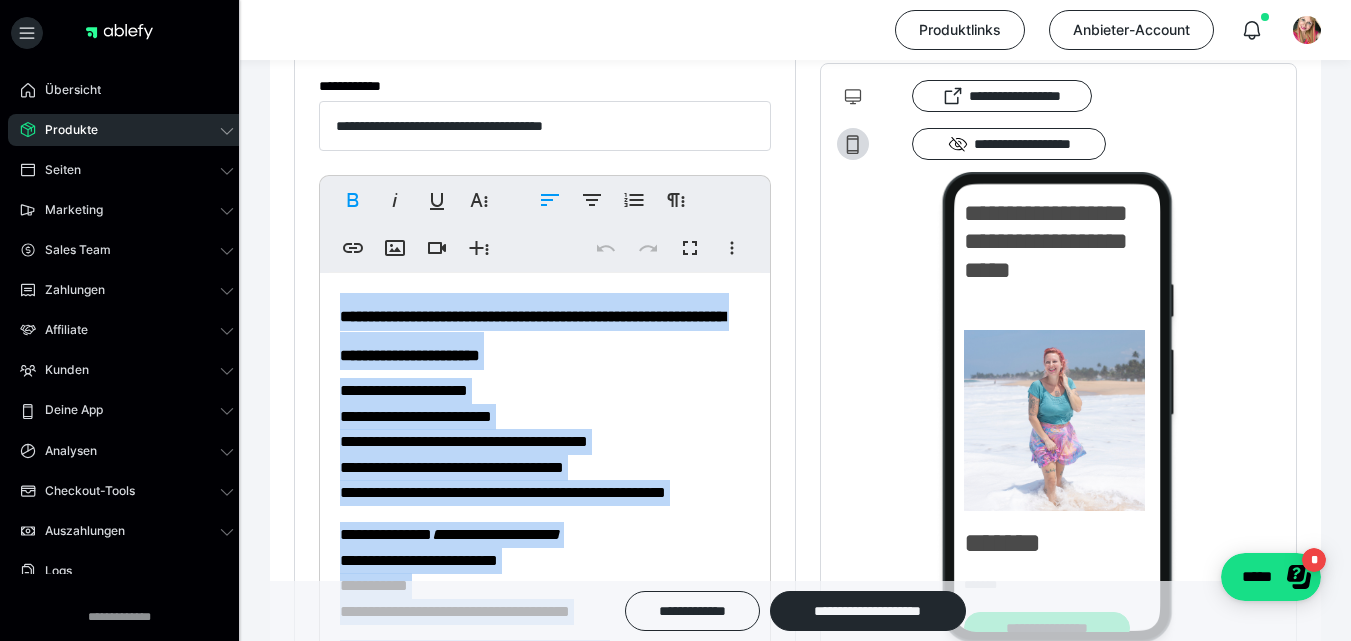 click on "**********" at bounding box center [795, 1288] 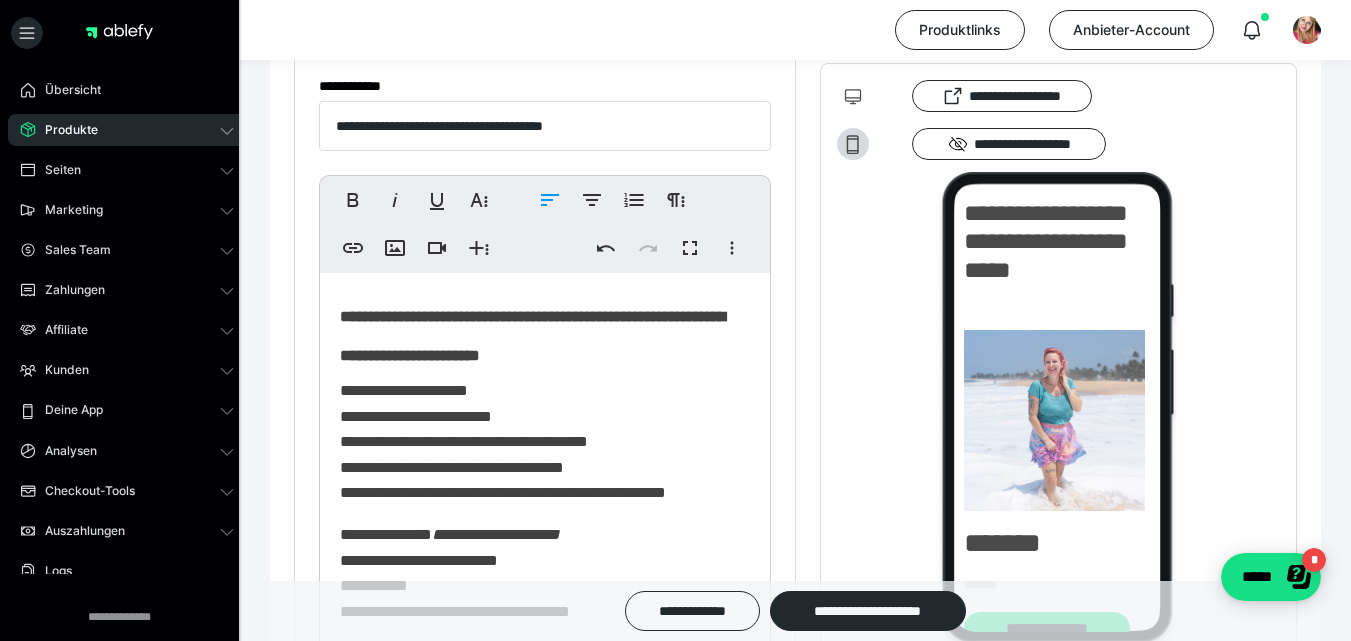 click on "**********" 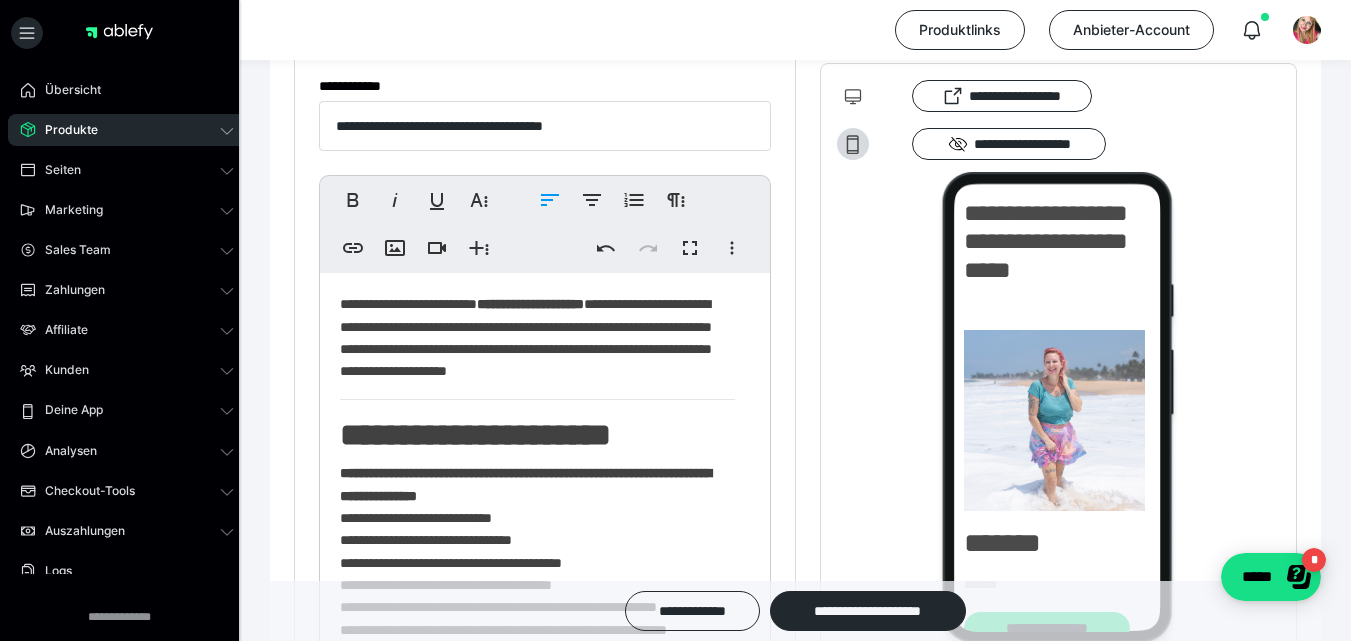click on "**********" at bounding box center (537, 1280) 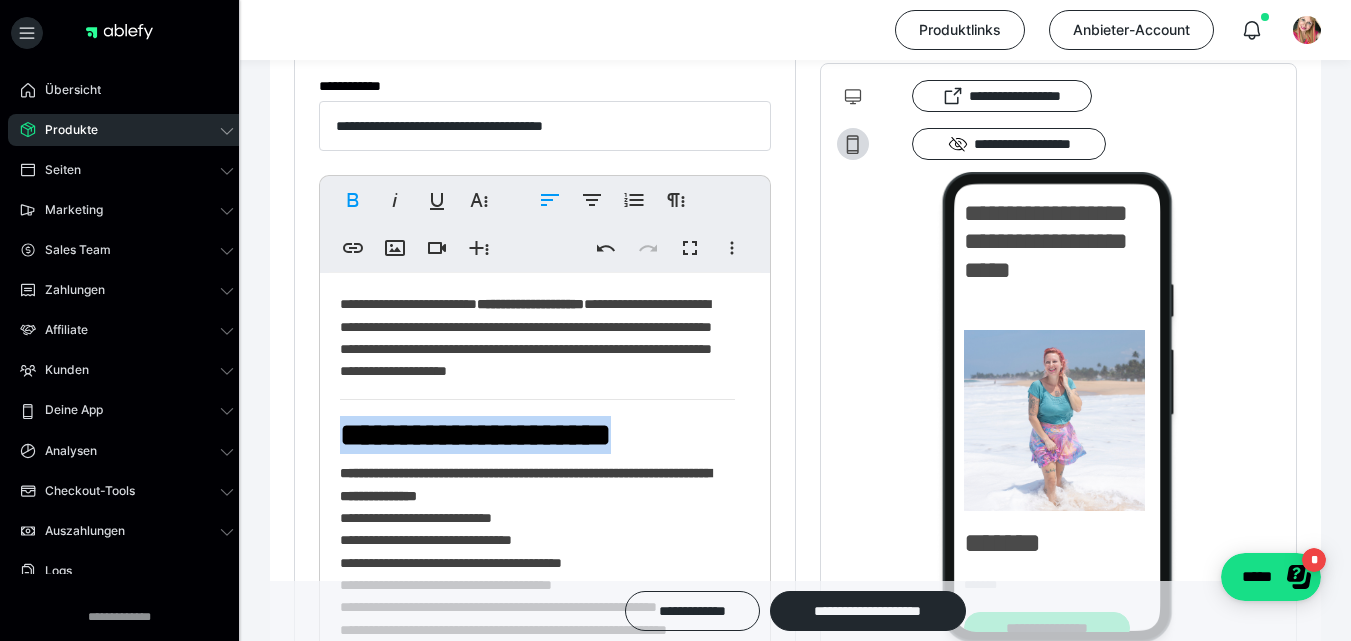 drag, startPoint x: 627, startPoint y: 479, endPoint x: 338, endPoint y: 431, distance: 292.95905 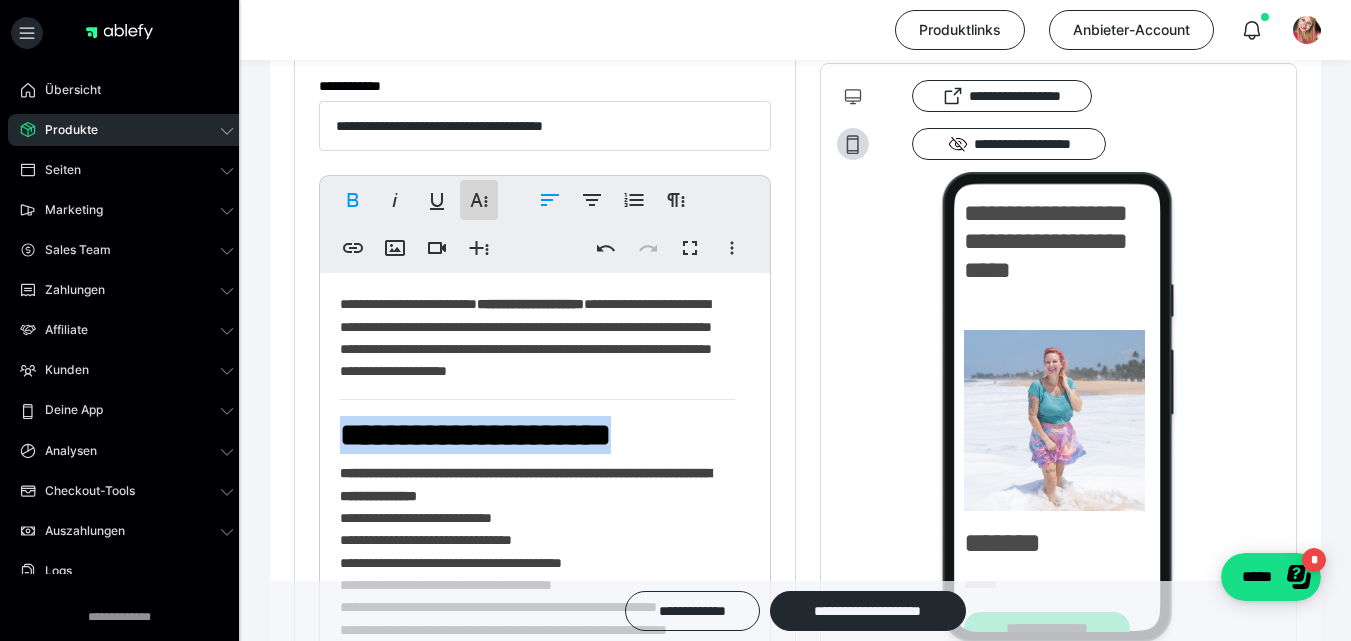 click on "**********" at bounding box center (479, 200) 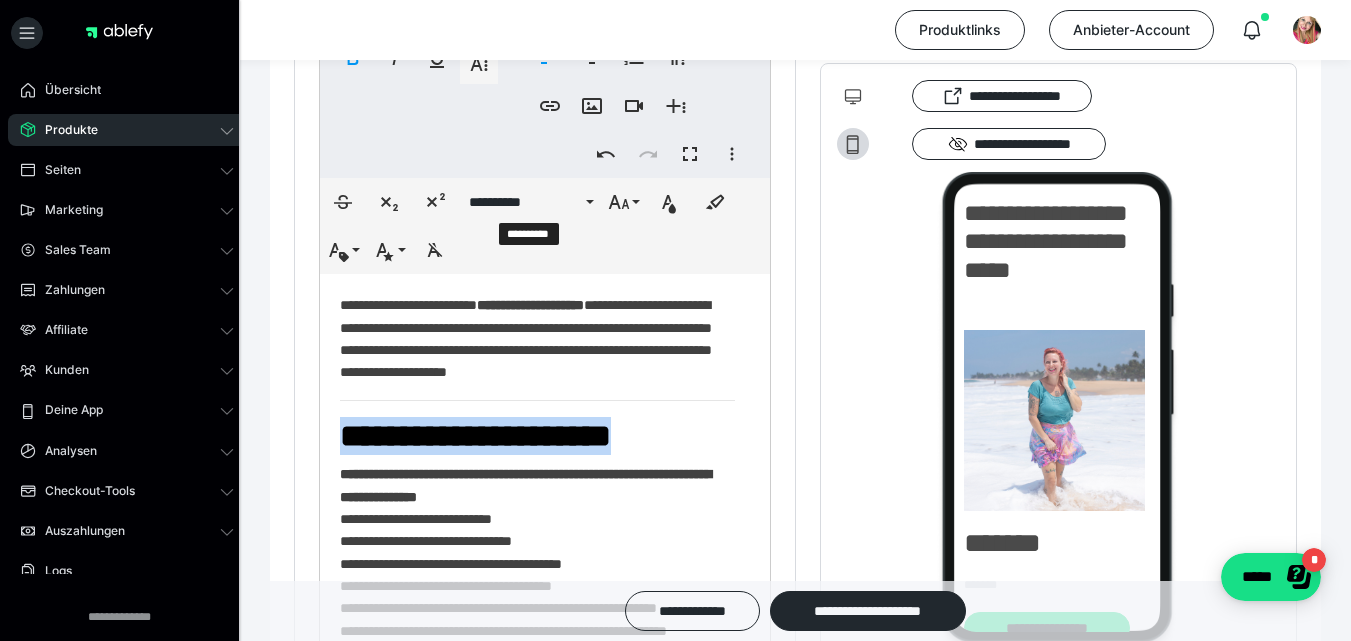 scroll, scrollTop: 563, scrollLeft: 0, axis: vertical 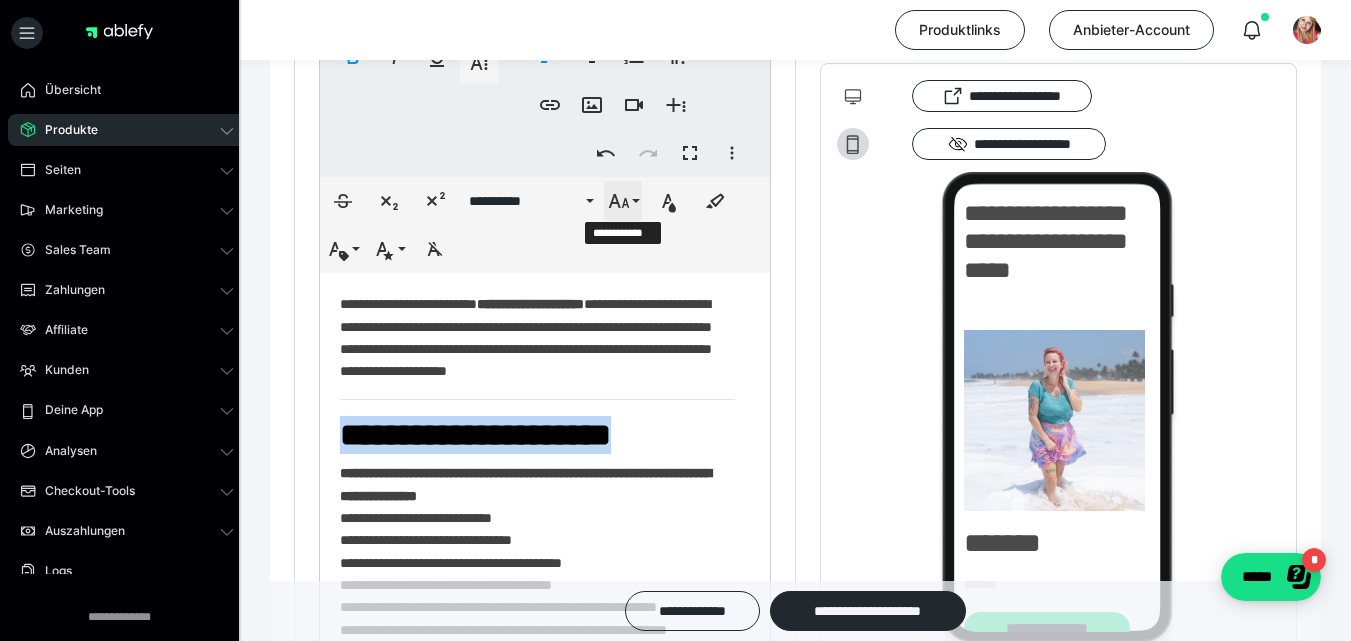 click 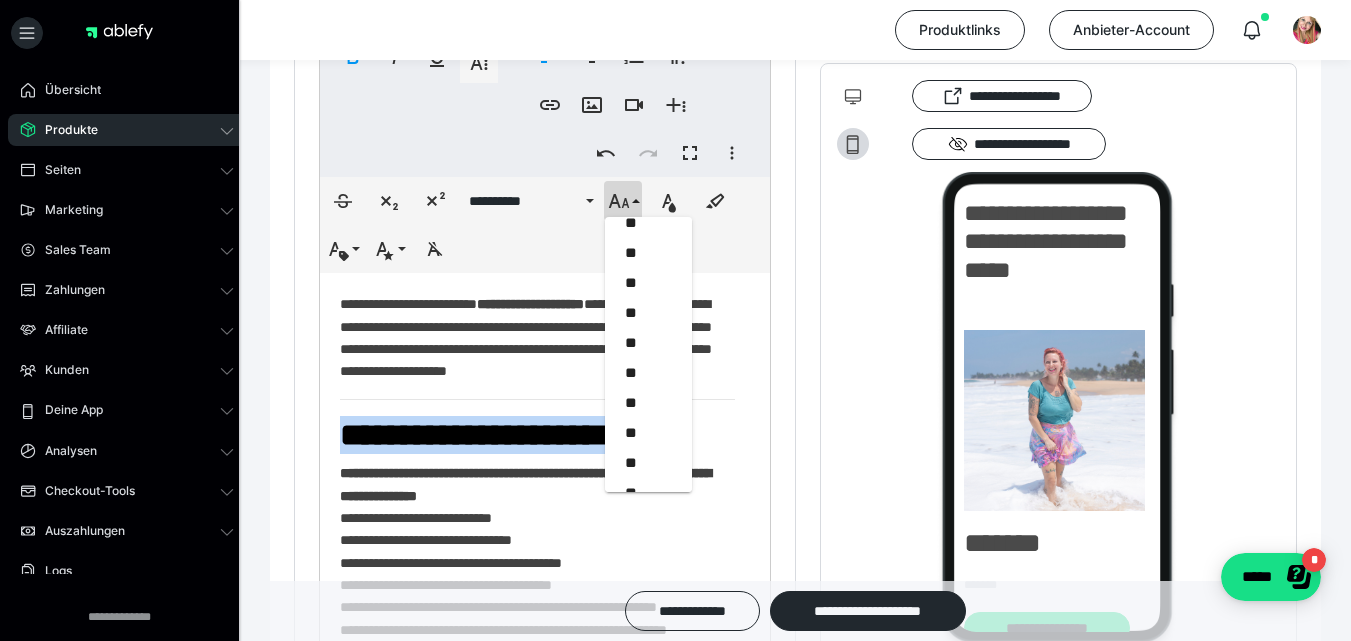 scroll, scrollTop: 353, scrollLeft: 0, axis: vertical 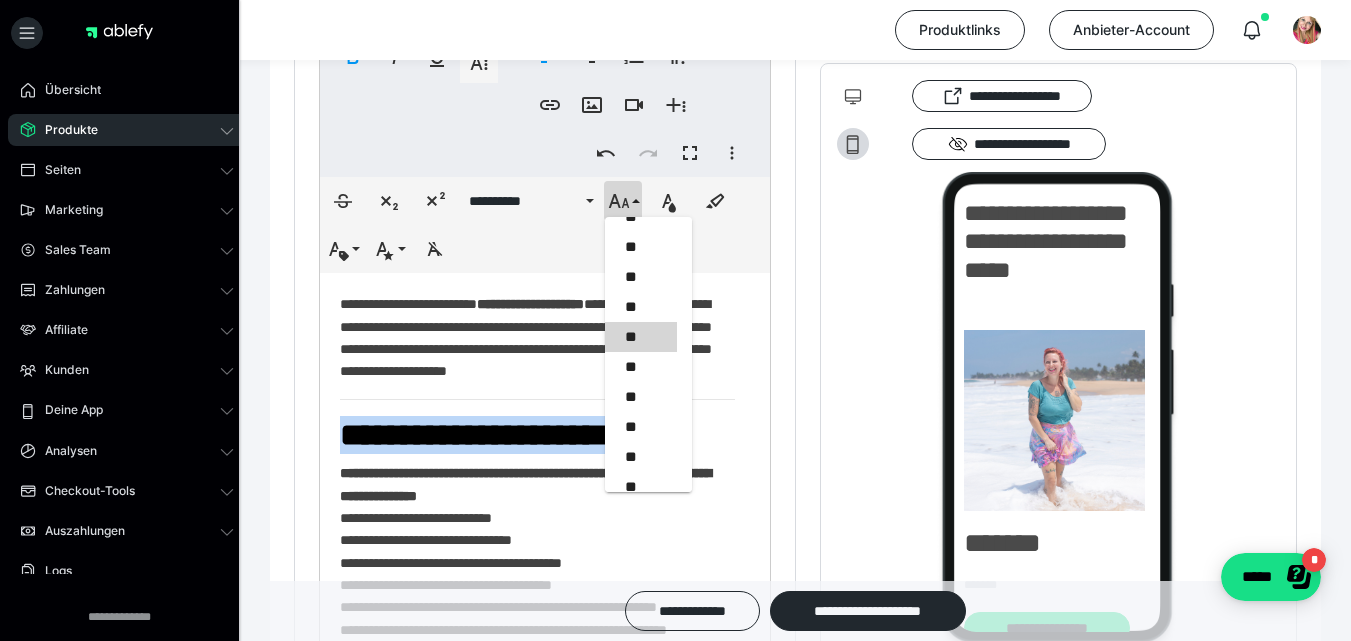 click on "**" at bounding box center (641, 337) 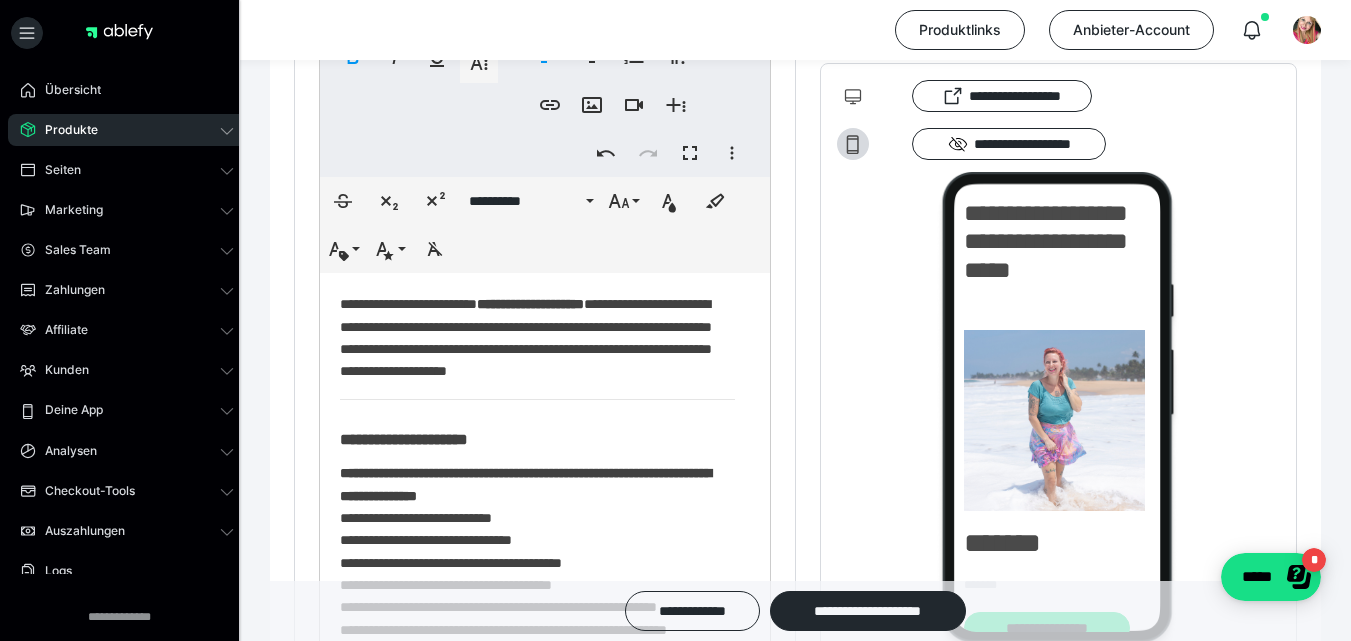 click on "**********" at bounding box center [537, 1260] 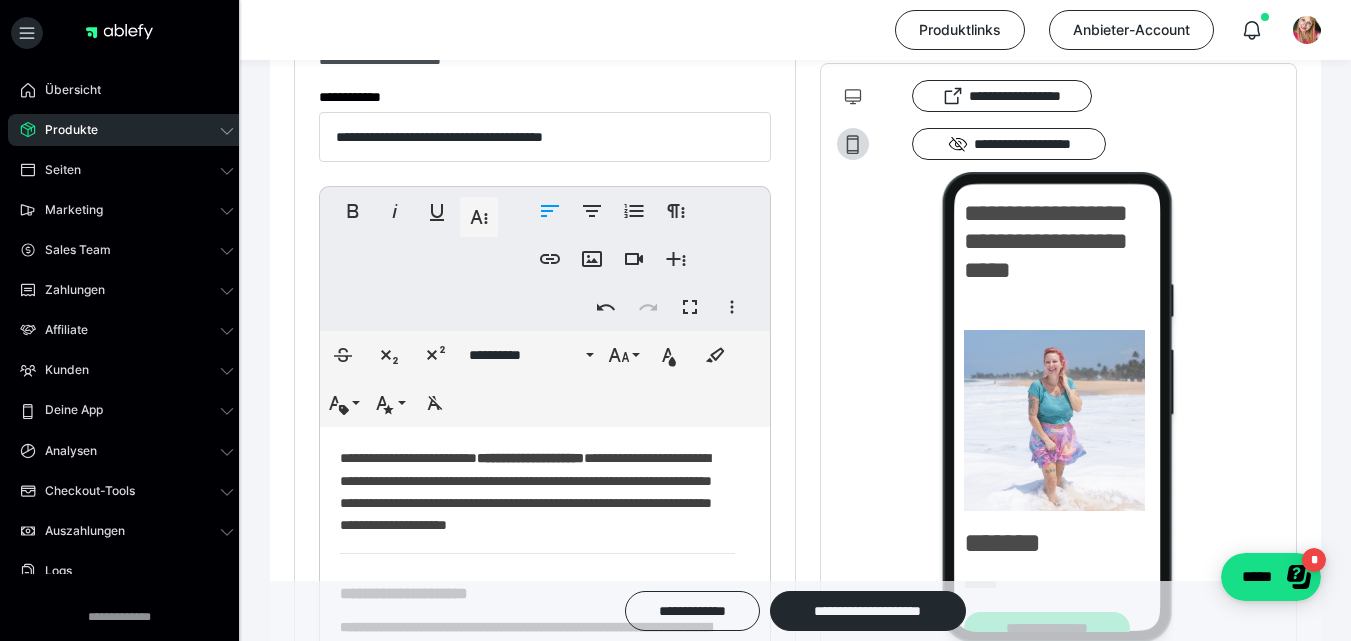 scroll, scrollTop: 423, scrollLeft: 0, axis: vertical 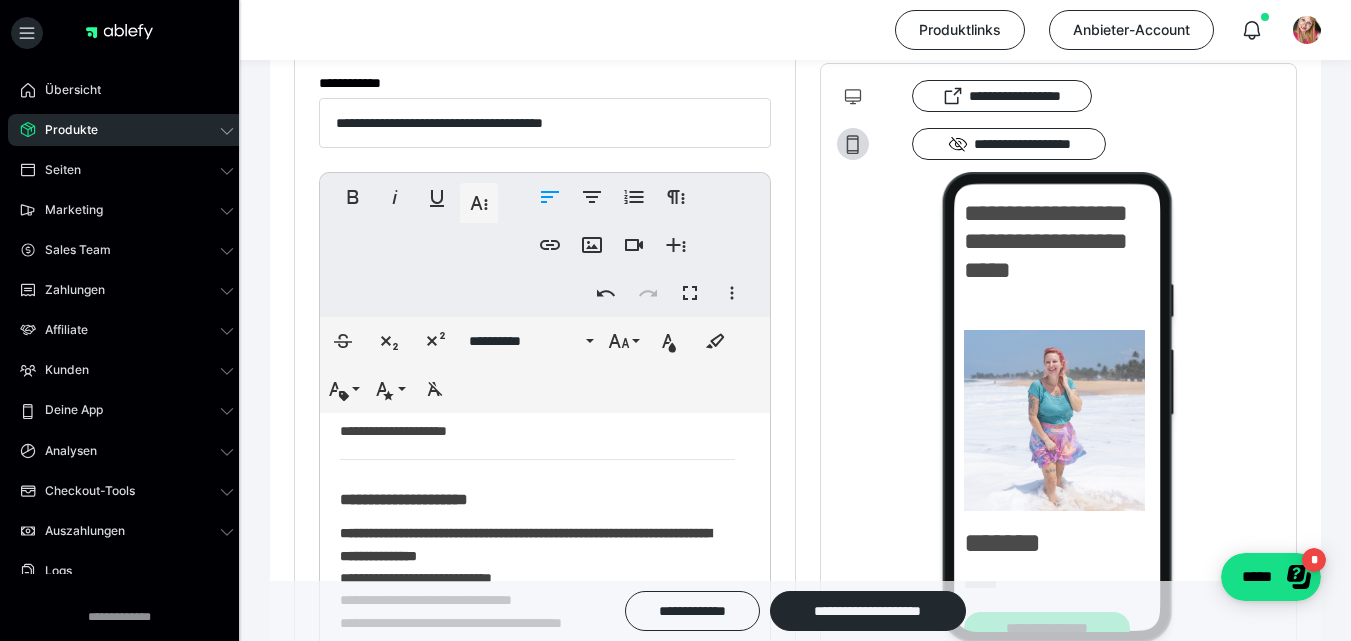 drag, startPoint x: 748, startPoint y: 466, endPoint x: 324, endPoint y: 420, distance: 426.48798 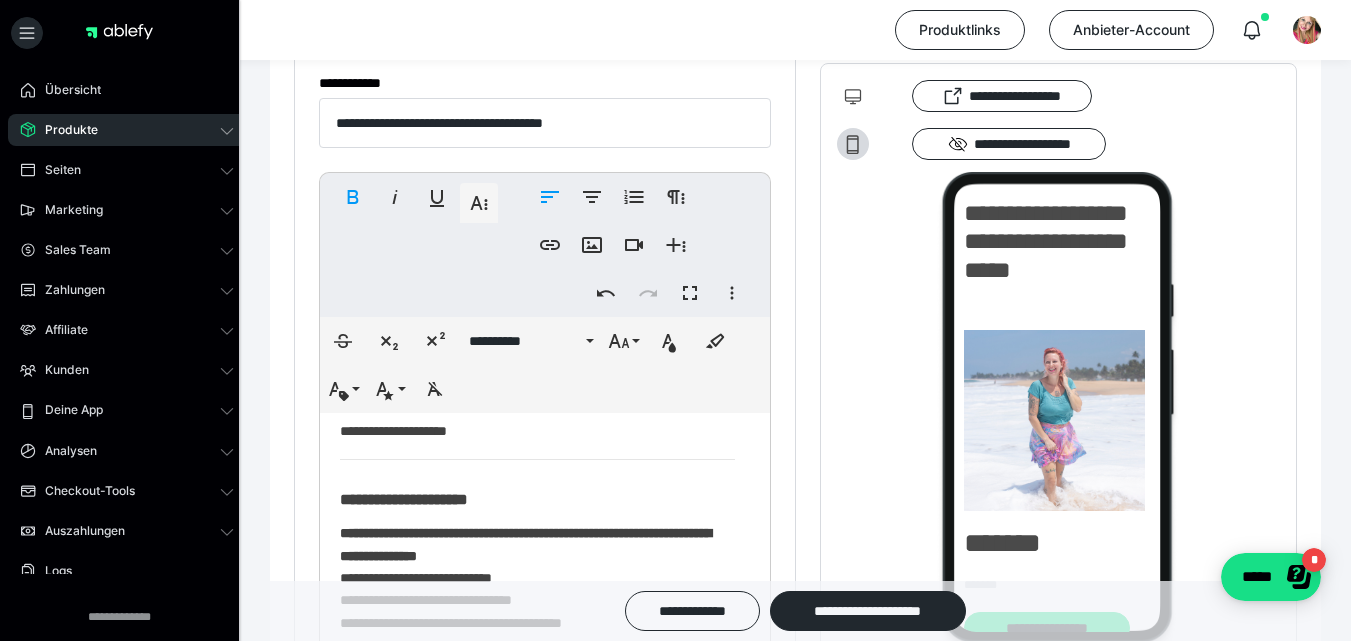 drag, startPoint x: 324, startPoint y: 420, endPoint x: 337, endPoint y: 443, distance: 26.41969 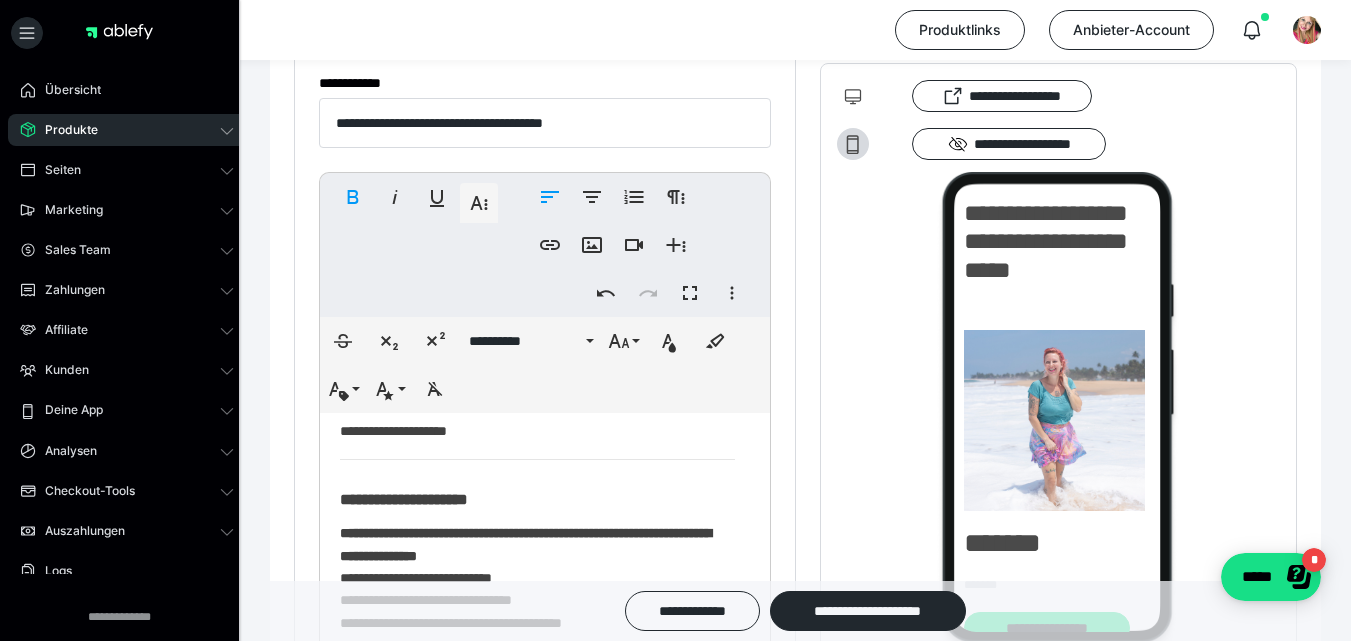 scroll, scrollTop: 0, scrollLeft: 0, axis: both 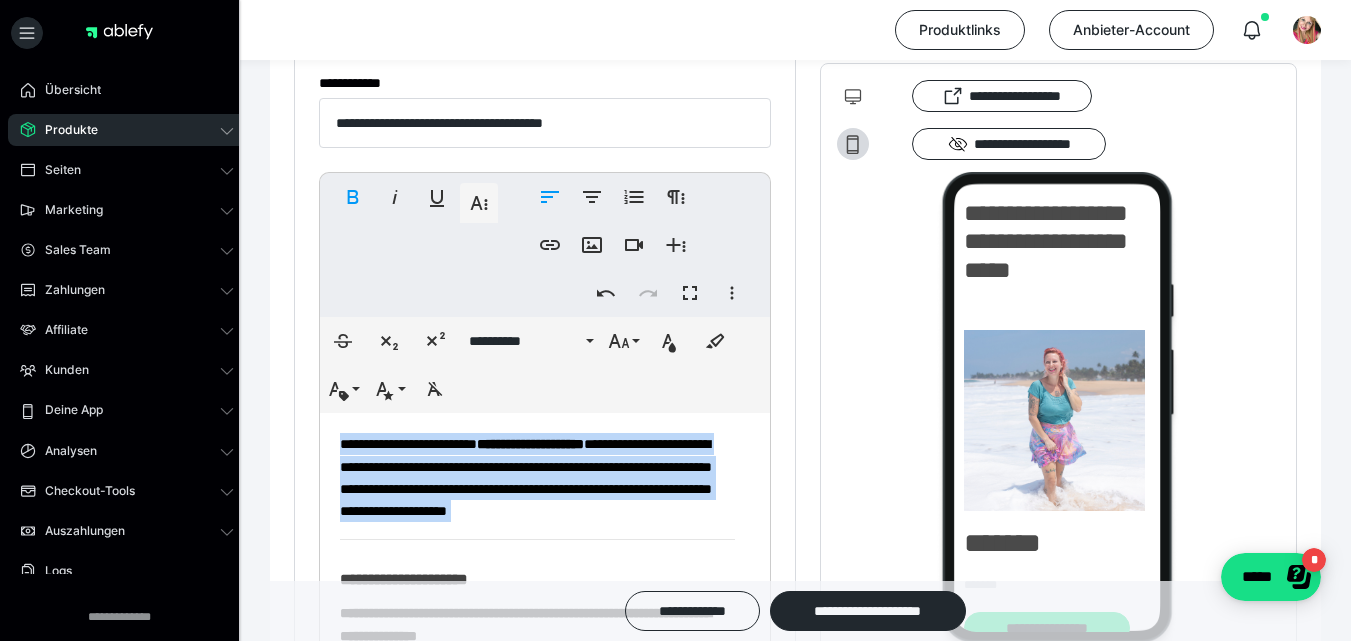 drag, startPoint x: 712, startPoint y: 450, endPoint x: 323, endPoint y: 419, distance: 390.23328 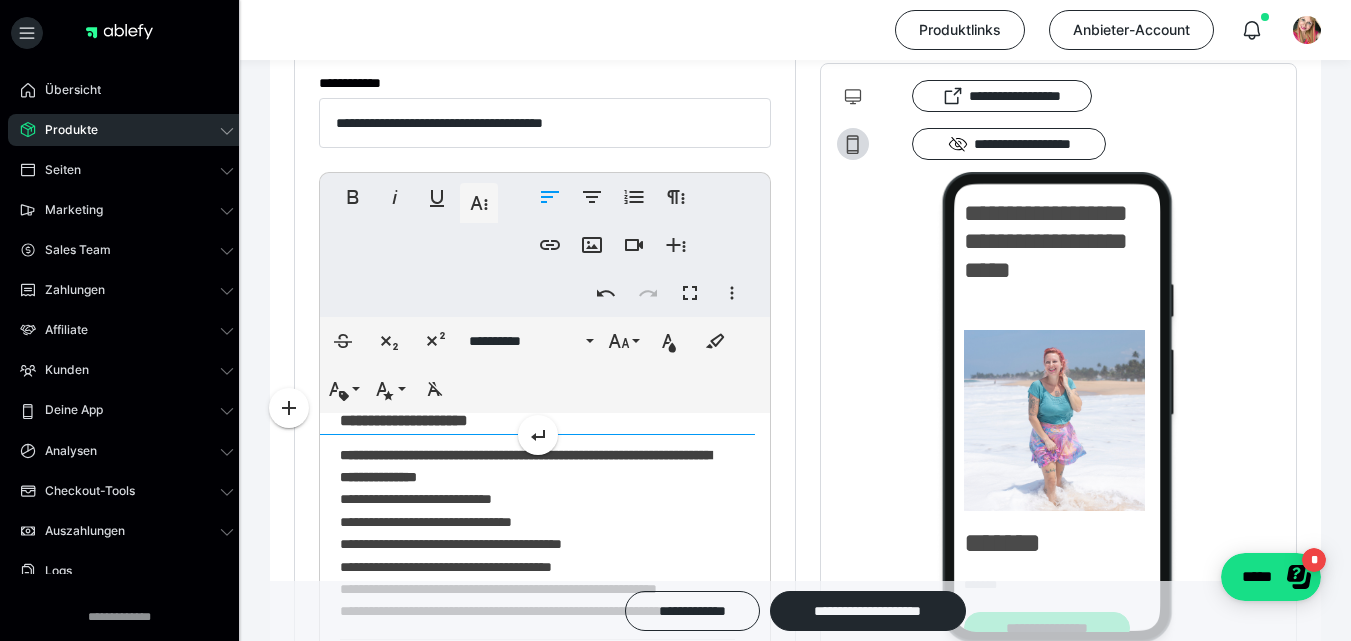 scroll, scrollTop: 87, scrollLeft: 0, axis: vertical 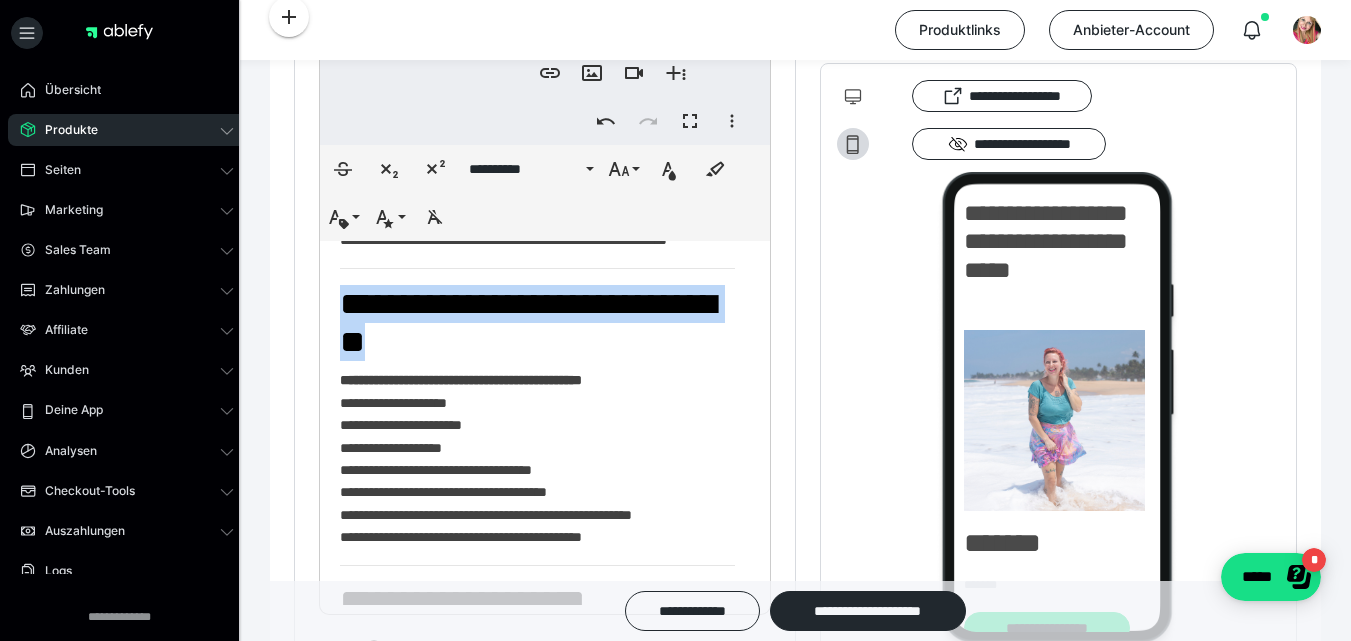 drag, startPoint x: 450, startPoint y: 371, endPoint x: 332, endPoint y: 336, distance: 123.081276 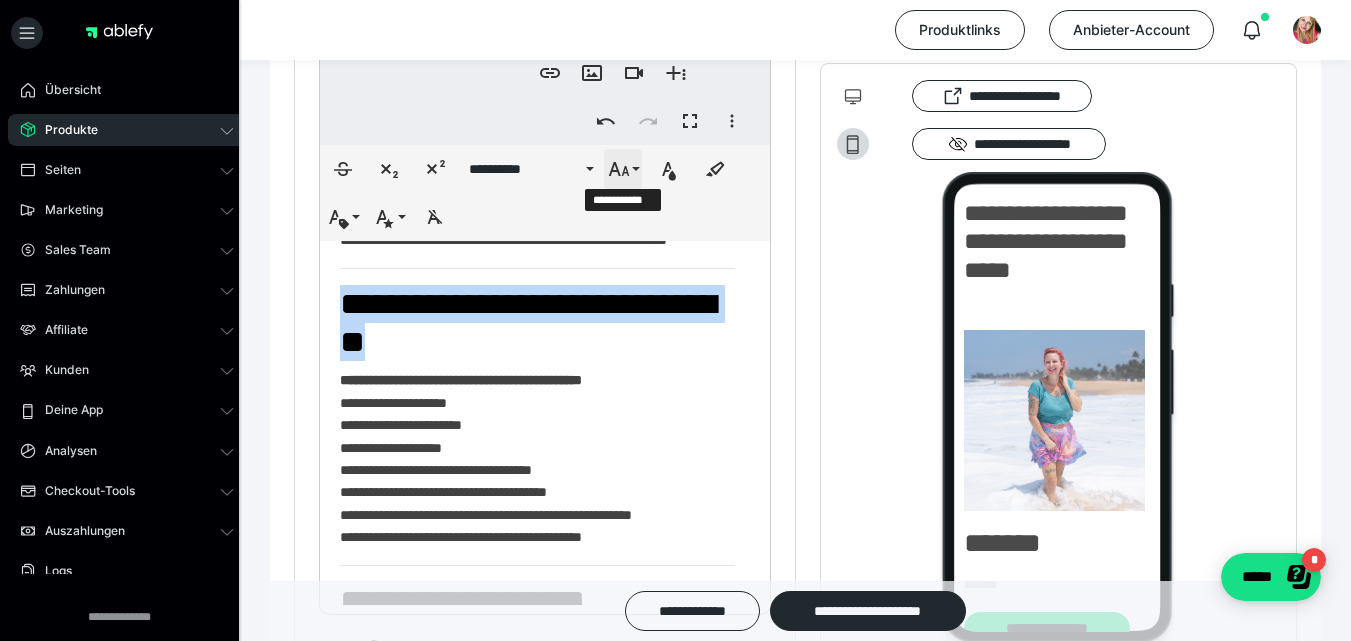 click on "**********" at bounding box center (623, 169) 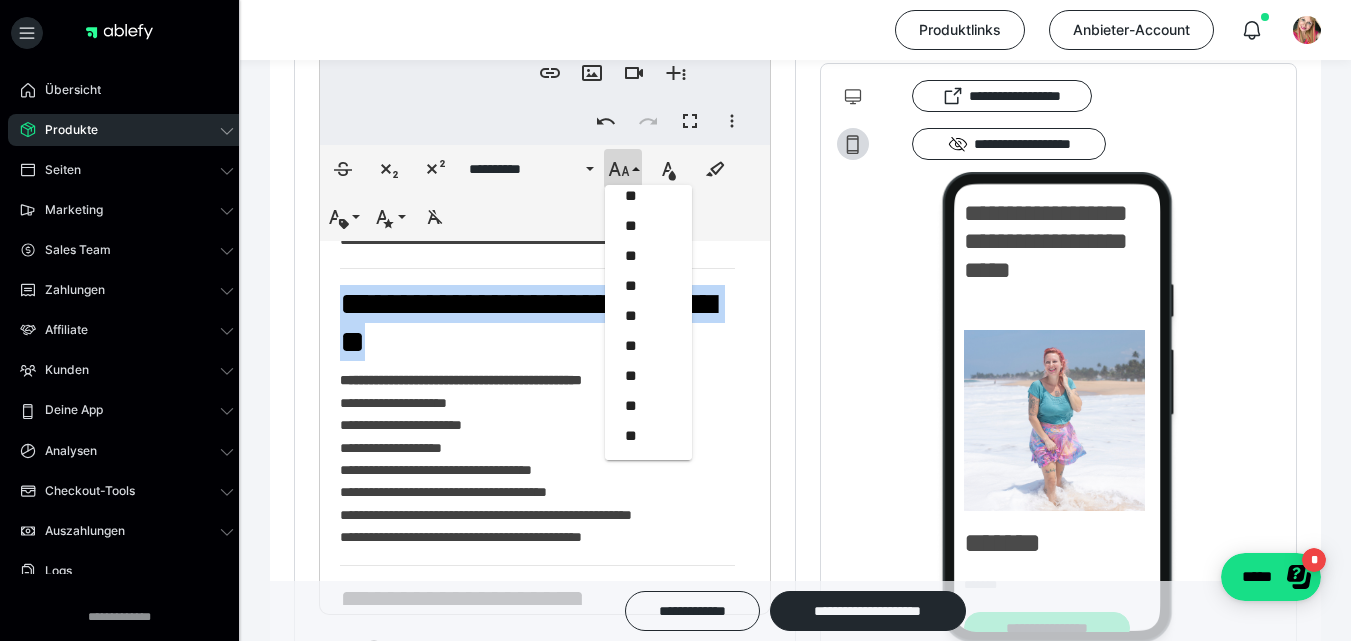 scroll, scrollTop: 440, scrollLeft: 0, axis: vertical 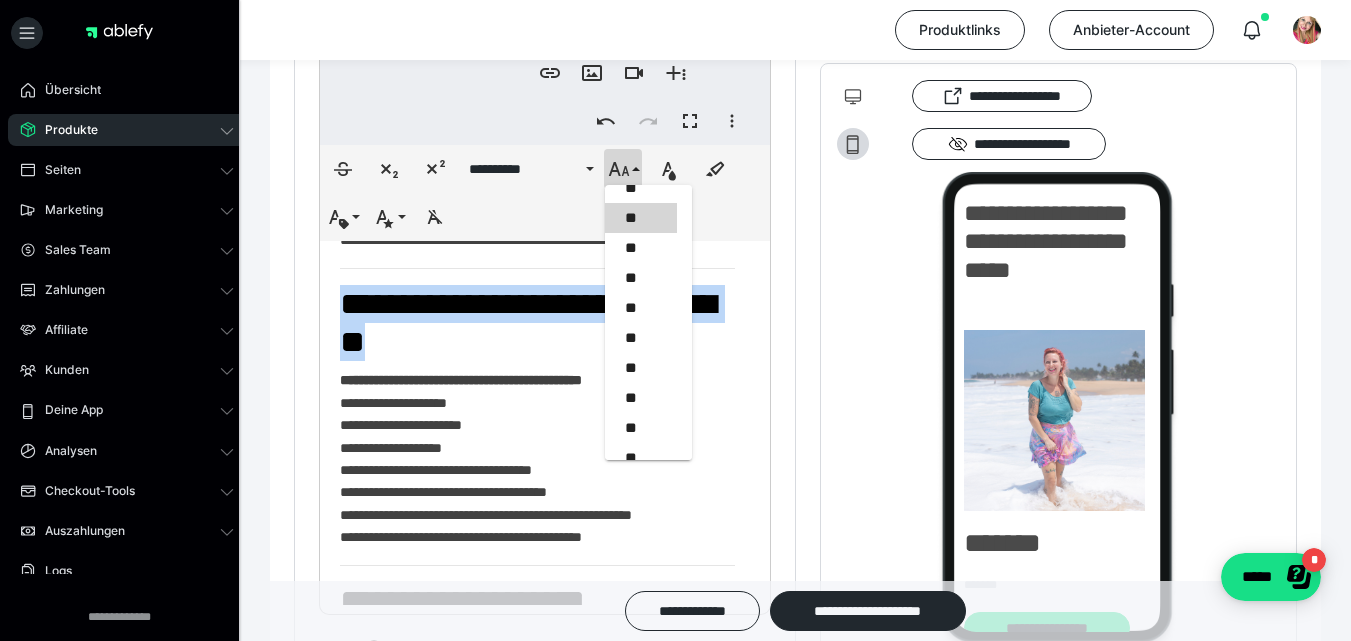 click on "**" at bounding box center [641, 218] 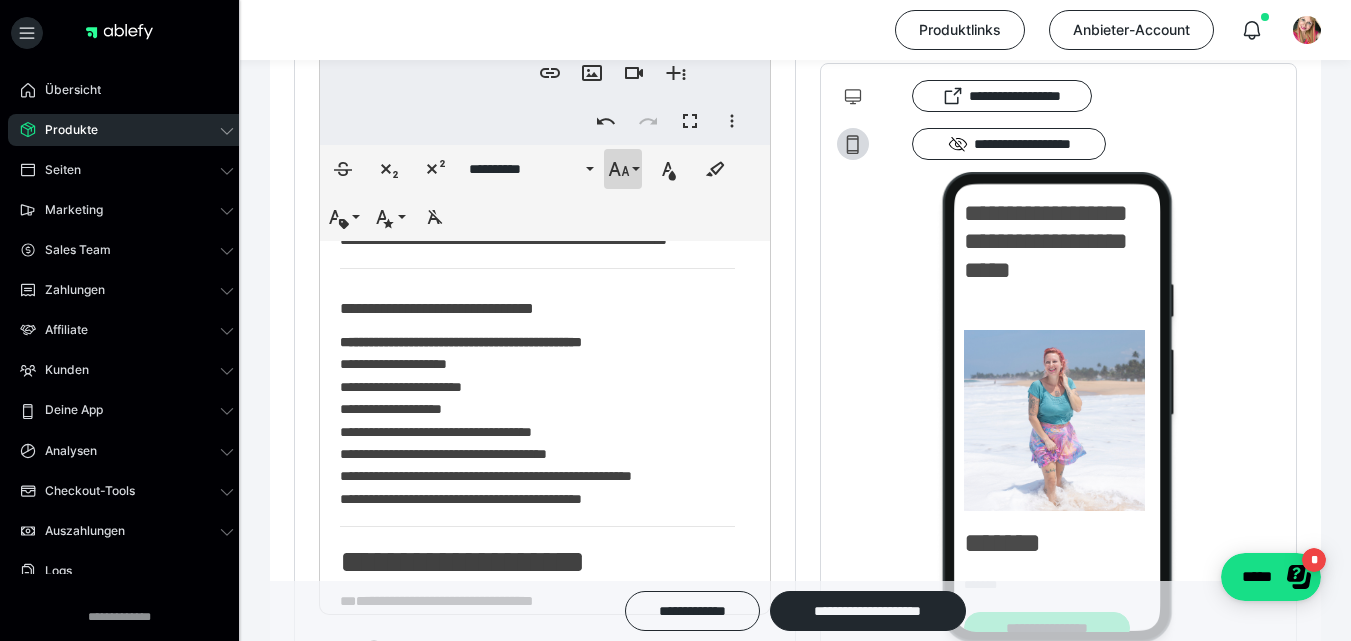 click on "**********" at bounding box center (623, 169) 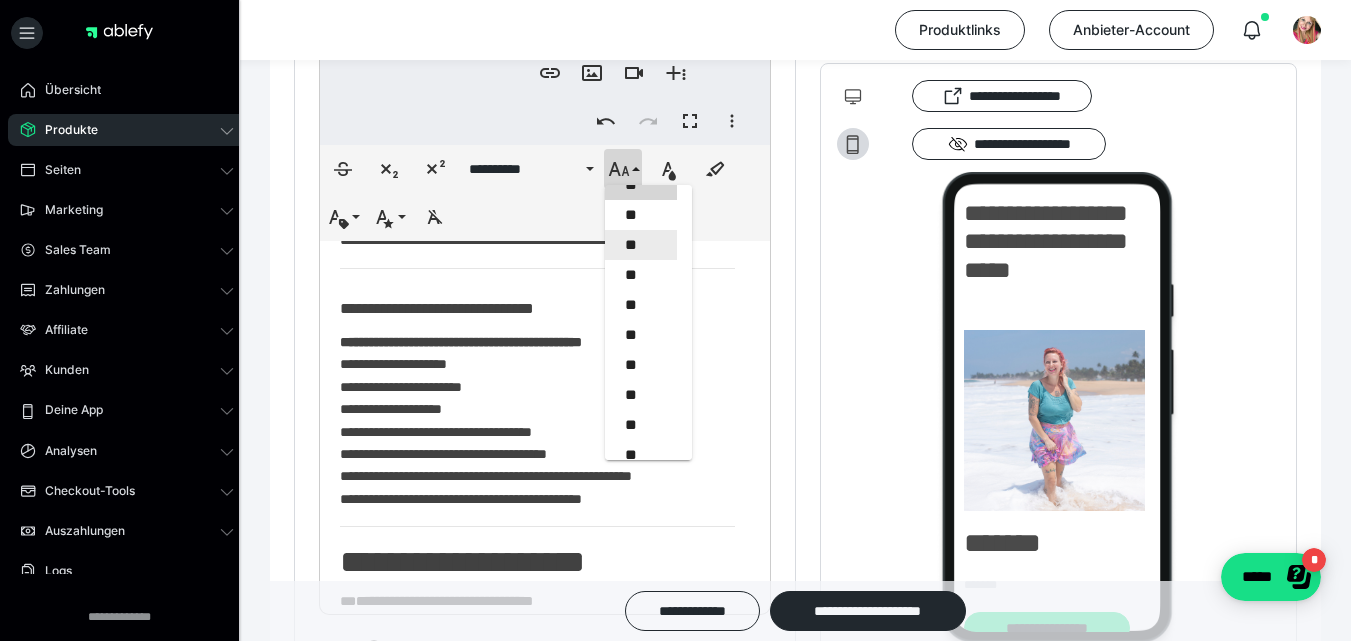 click on "**" at bounding box center [641, 245] 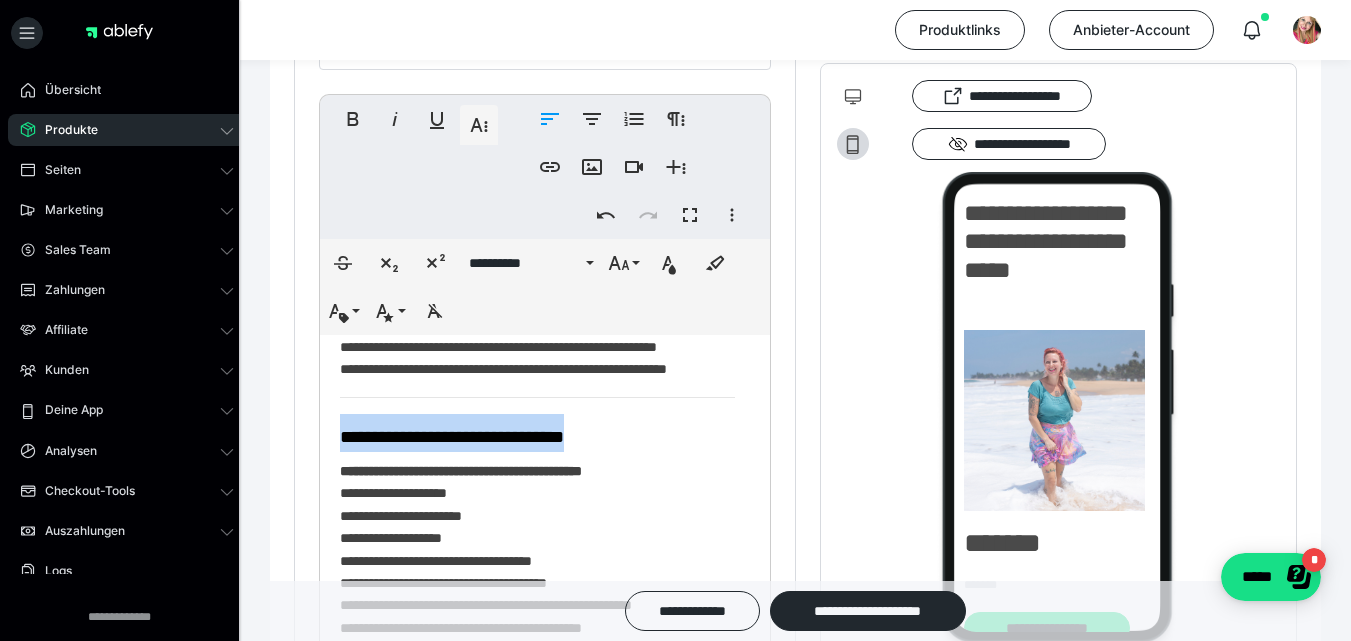 scroll, scrollTop: 483, scrollLeft: 0, axis: vertical 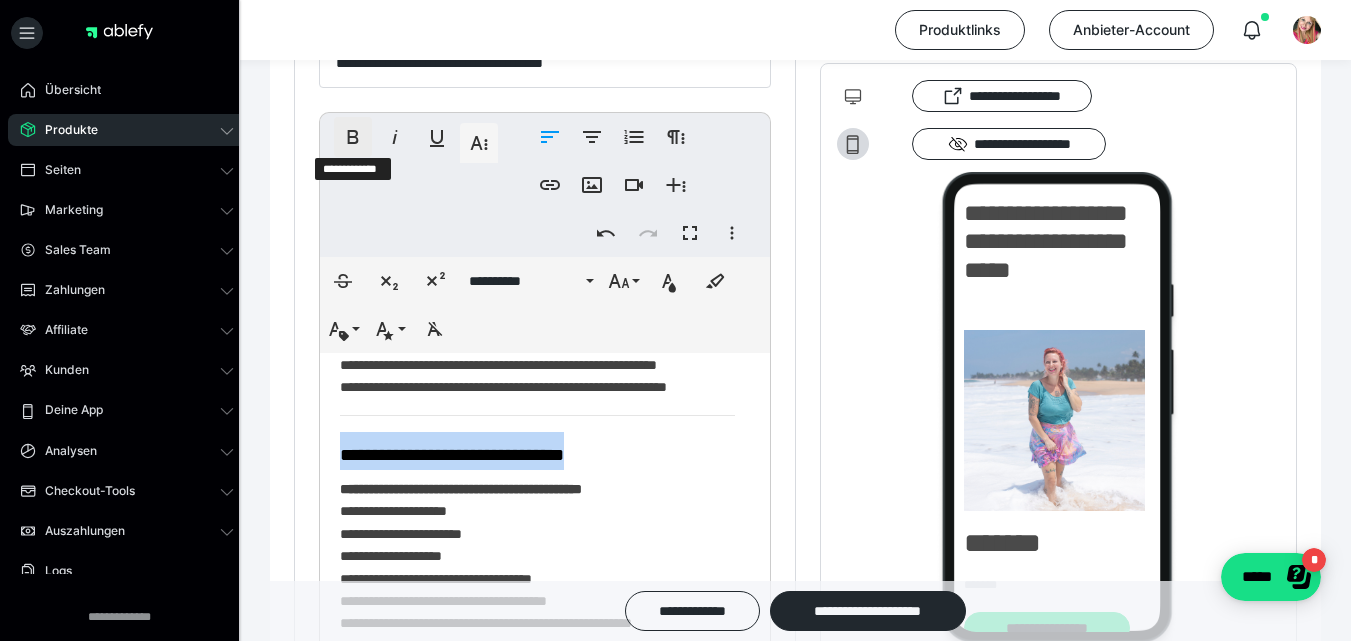 click 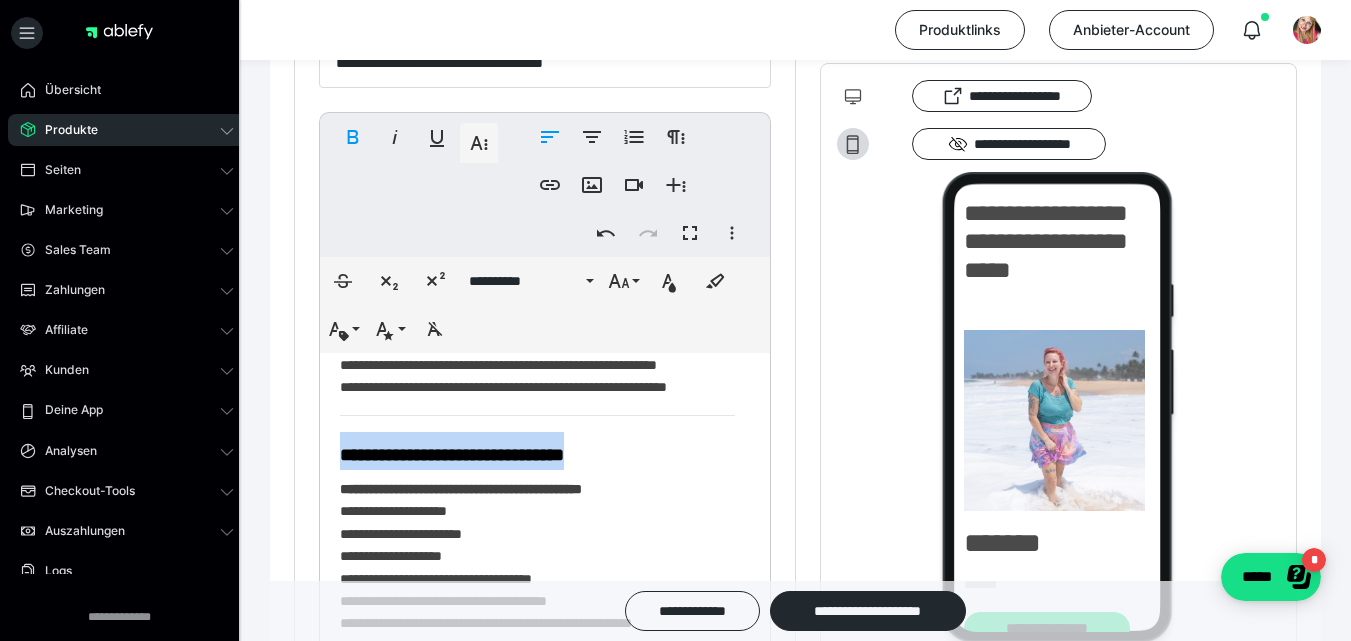 click on "**********" at bounding box center [537, 1043] 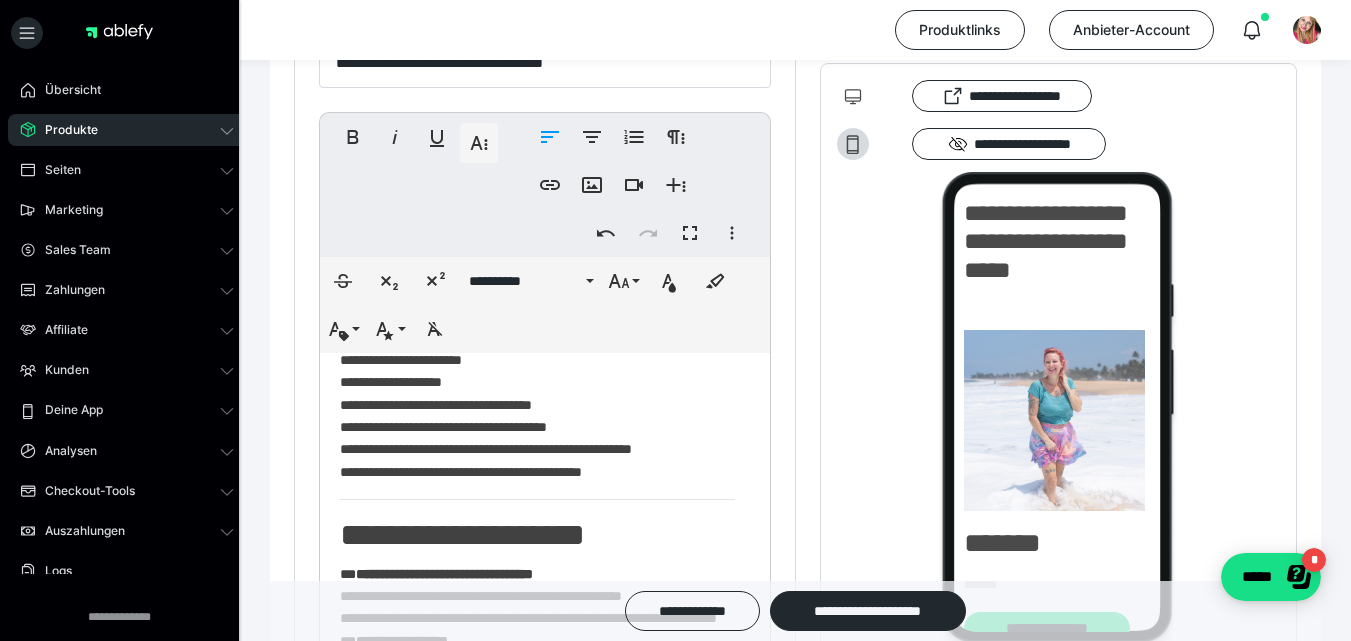 scroll, scrollTop: 413, scrollLeft: 0, axis: vertical 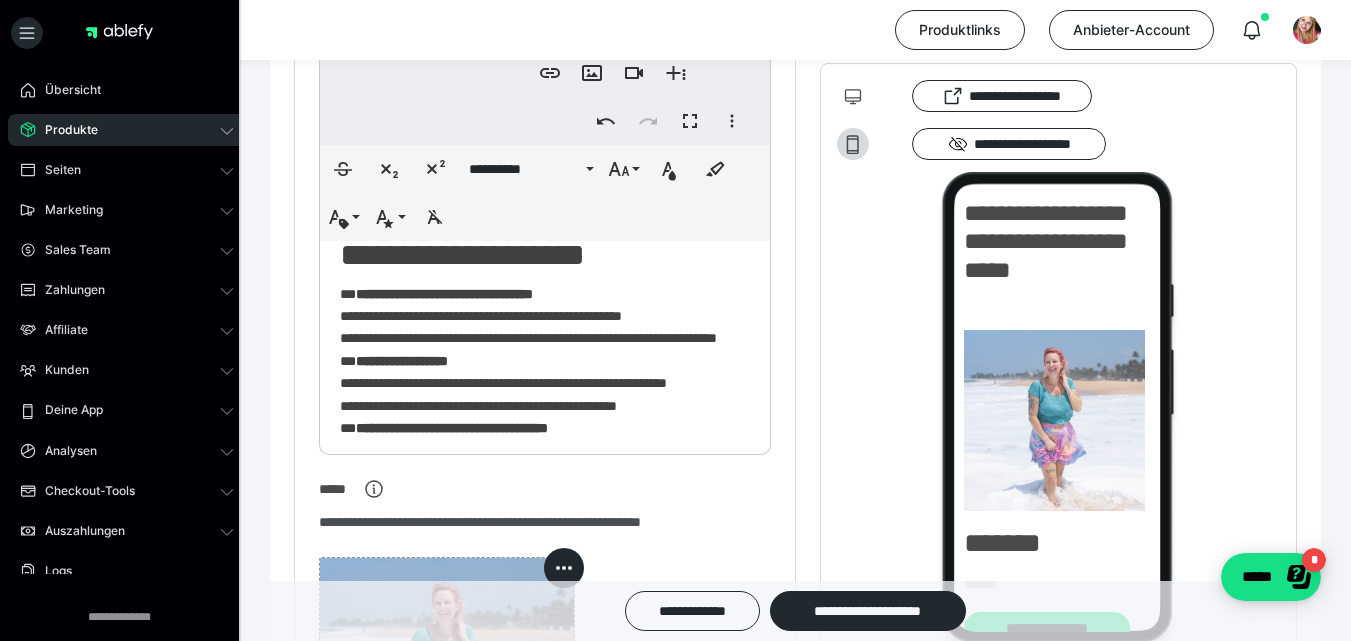 drag, startPoint x: 653, startPoint y: 268, endPoint x: 657, endPoint y: 285, distance: 17.464249 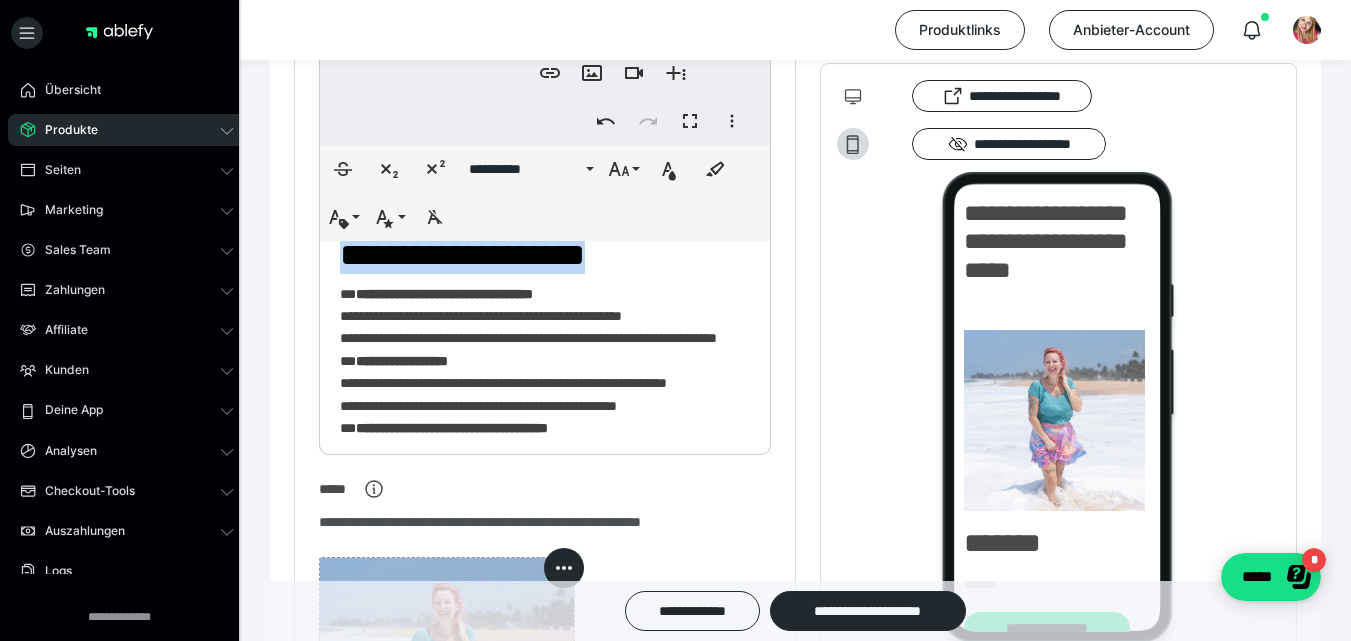 drag, startPoint x: 658, startPoint y: 285, endPoint x: 336, endPoint y: 280, distance: 322.03882 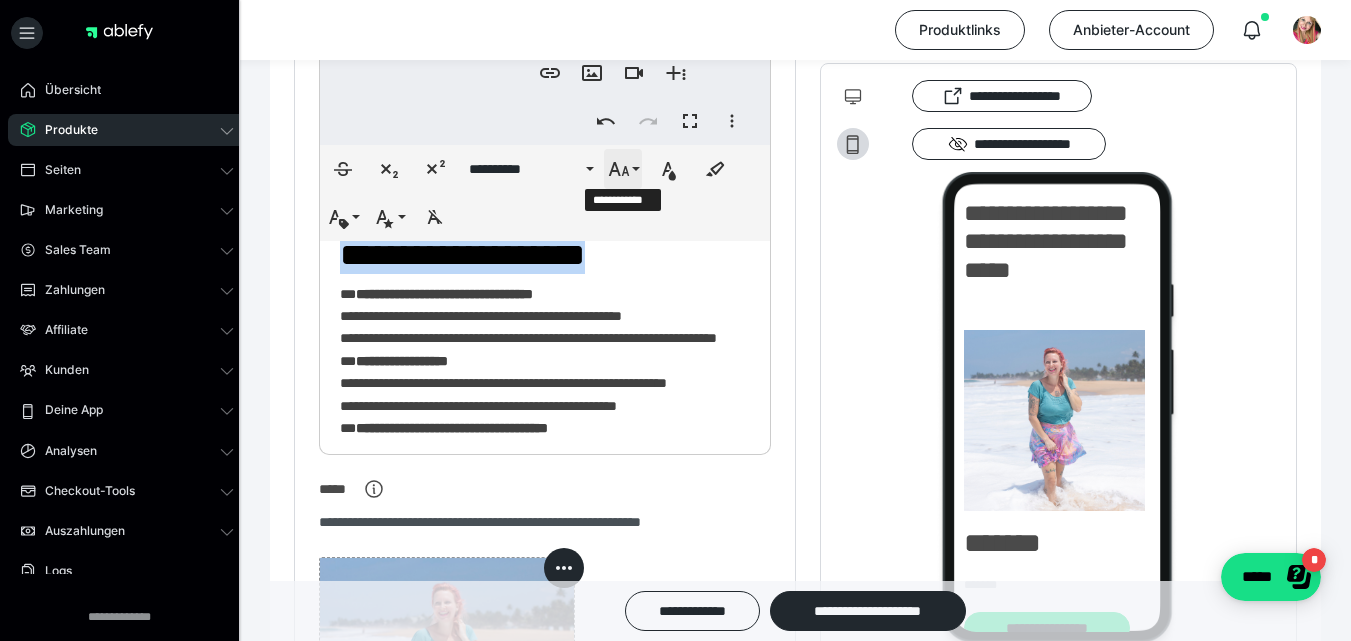 click on "**********" at bounding box center (623, 169) 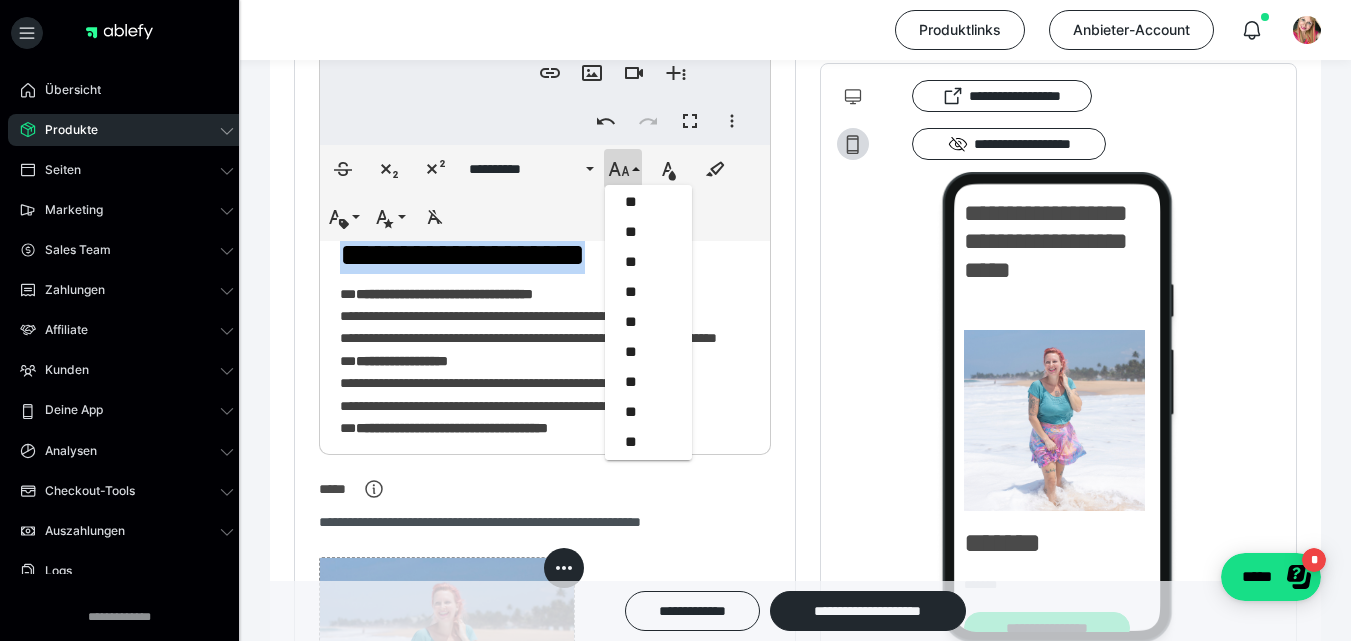 scroll, scrollTop: 420, scrollLeft: 0, axis: vertical 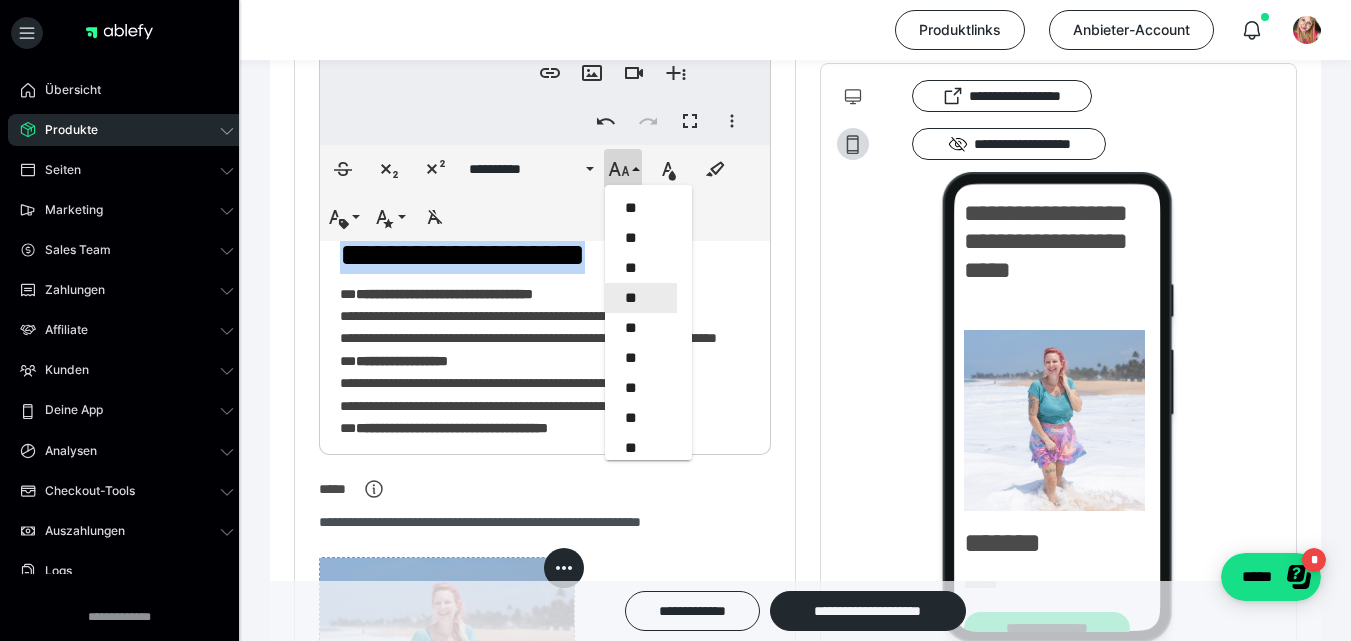 drag, startPoint x: 645, startPoint y: 289, endPoint x: 629, endPoint y: 289, distance: 16 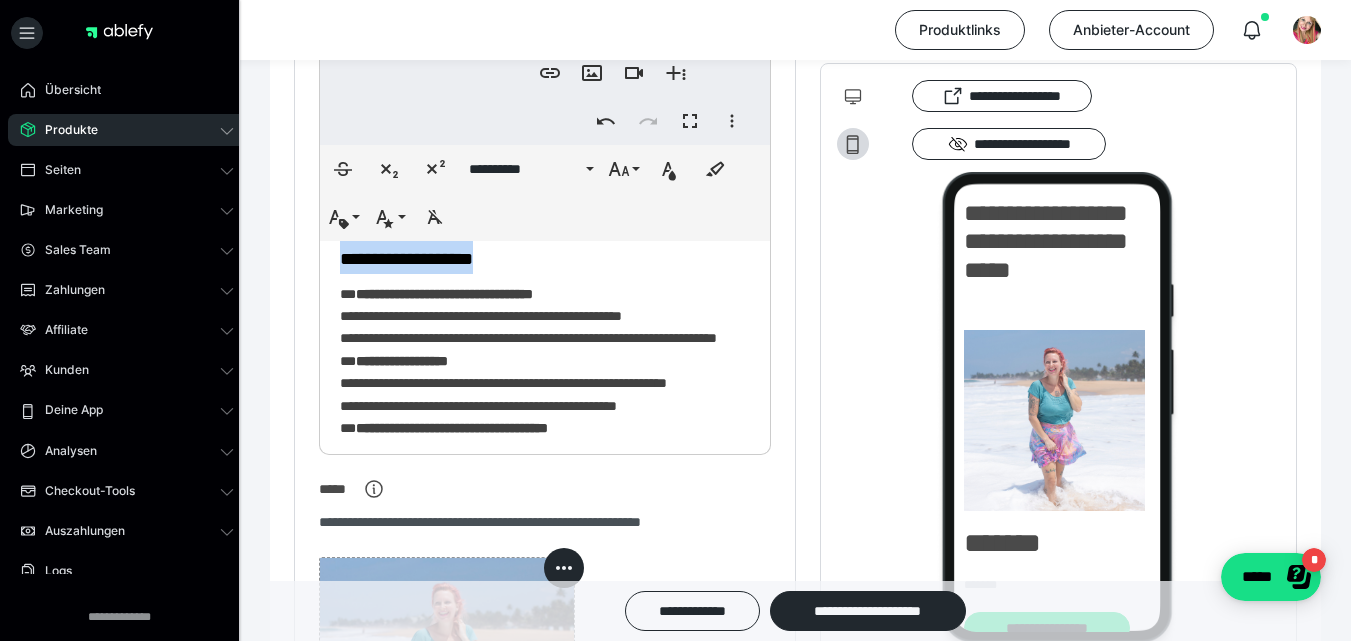 click on "**********" at bounding box center (537, 255) 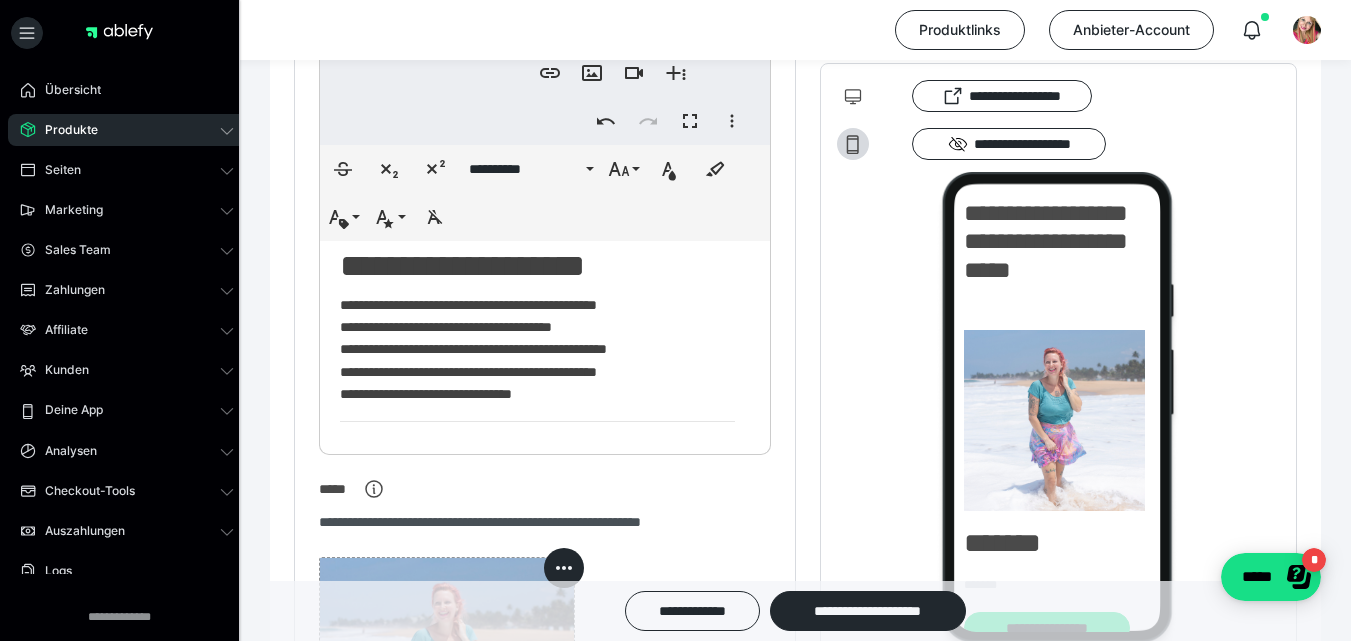 scroll, scrollTop: 660, scrollLeft: 0, axis: vertical 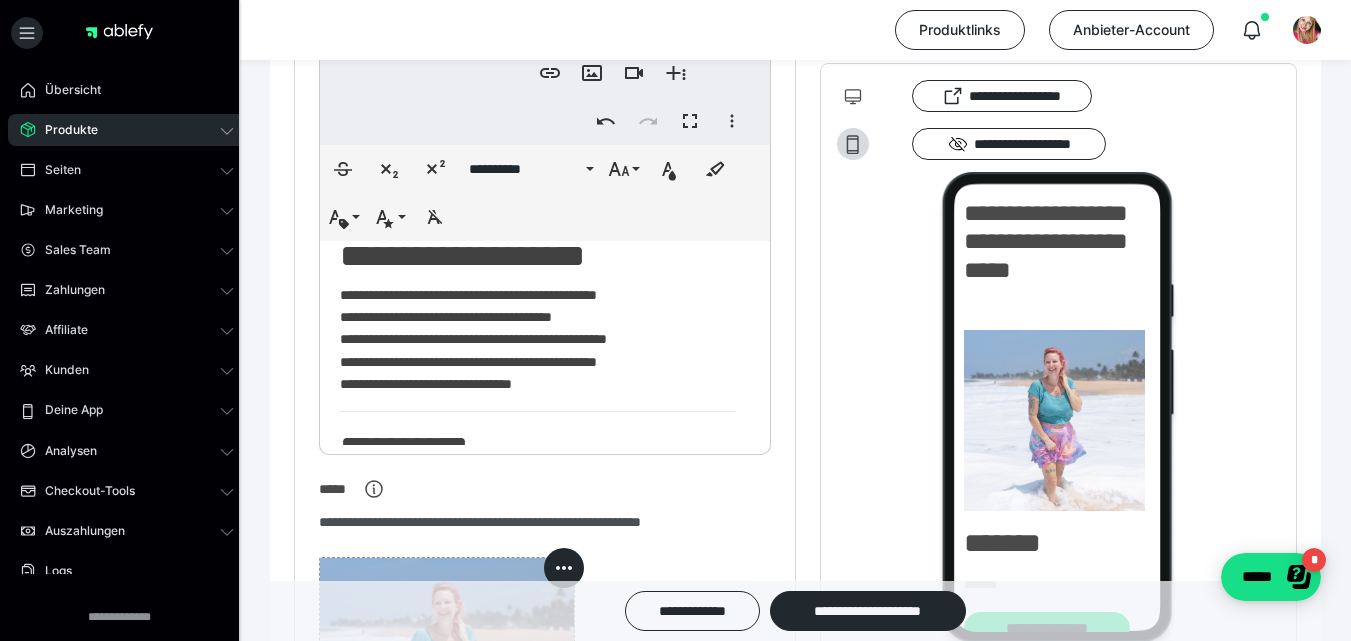 drag, startPoint x: 669, startPoint y: 325, endPoint x: 350, endPoint y: 319, distance: 319.05643 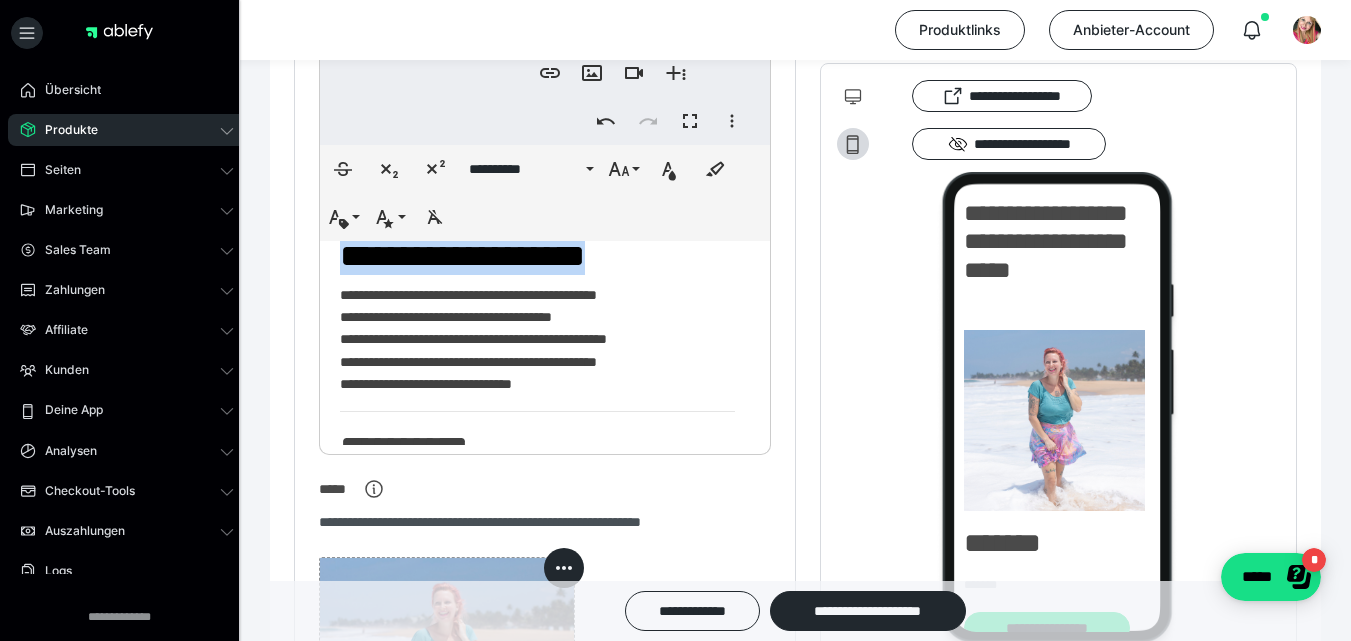 drag, startPoint x: 350, startPoint y: 319, endPoint x: 658, endPoint y: 330, distance: 308.19638 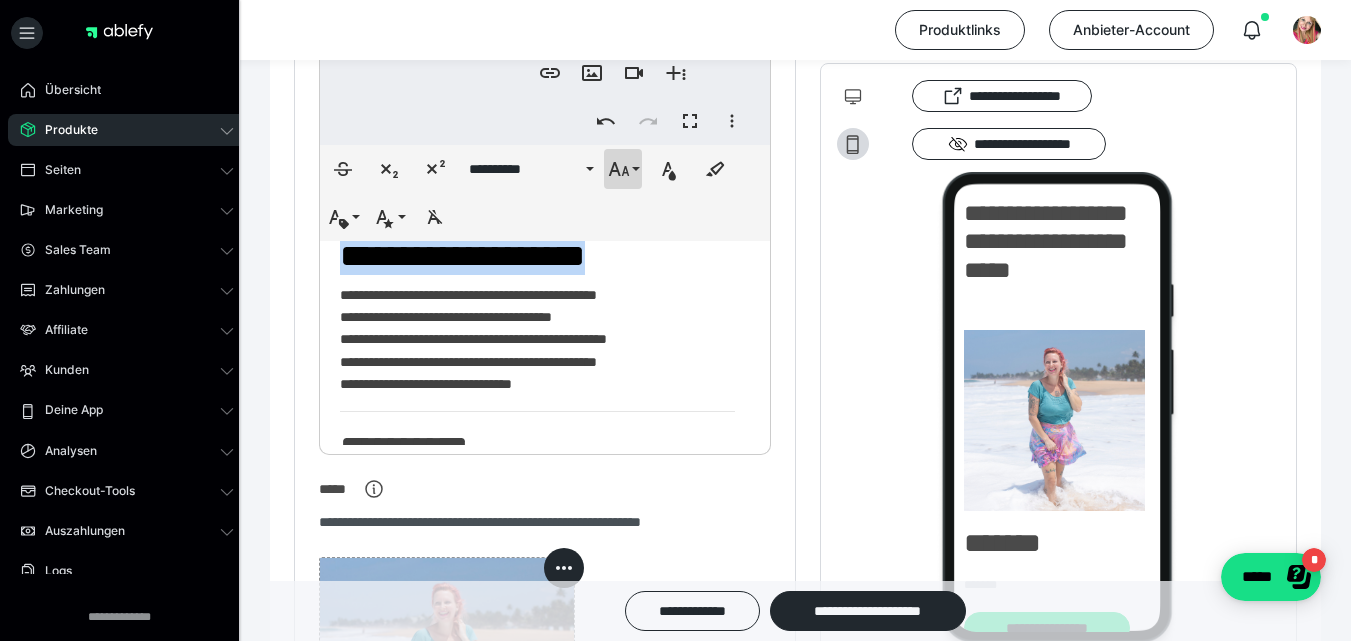 click on "**********" at bounding box center [623, 169] 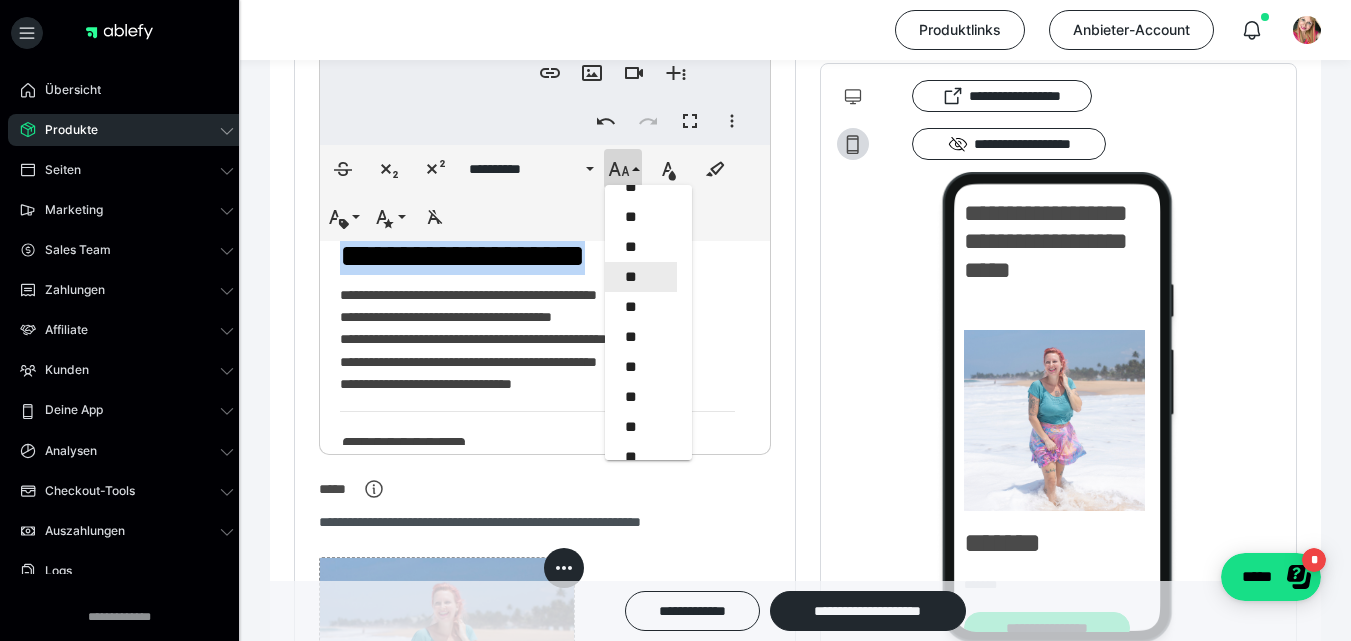 scroll, scrollTop: 426, scrollLeft: 0, axis: vertical 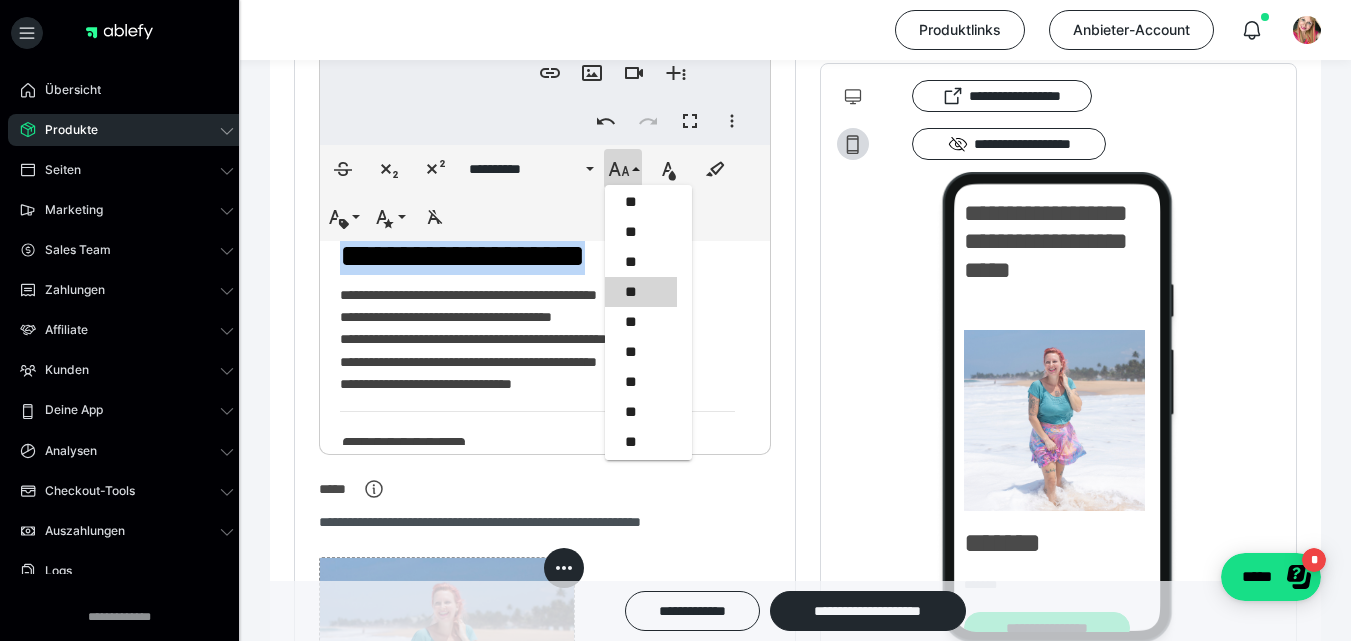 click on "**" at bounding box center [641, 292] 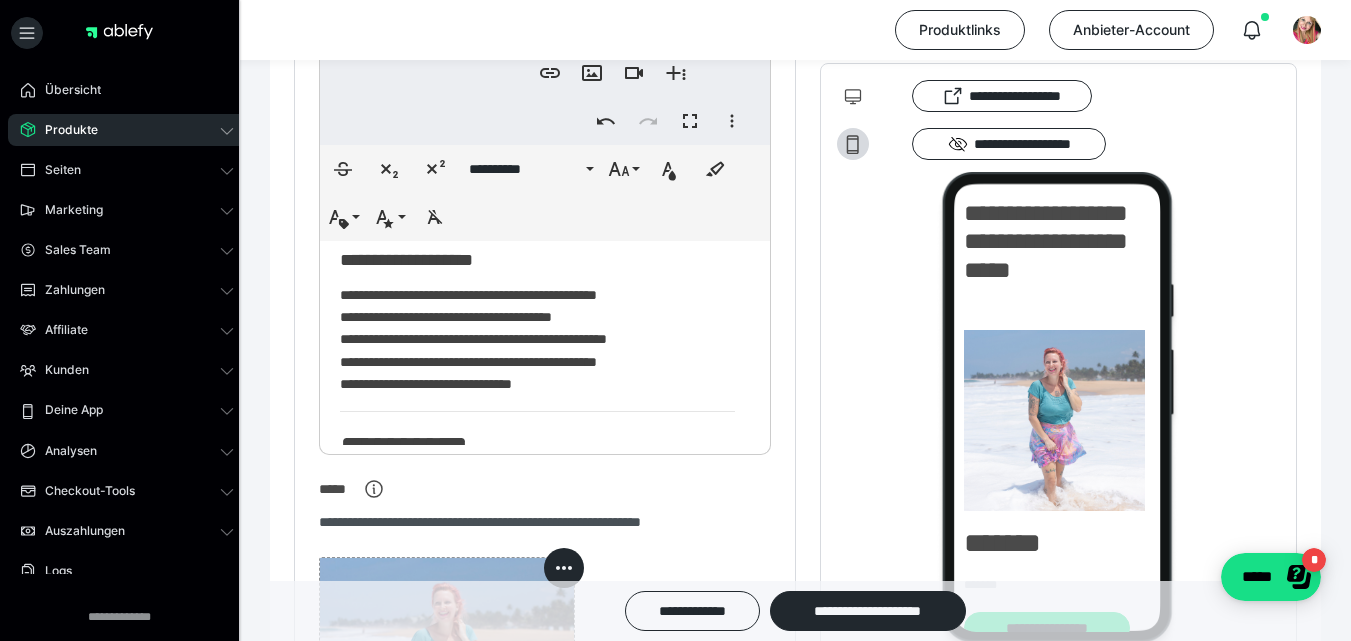click on "**********" at bounding box center [537, 256] 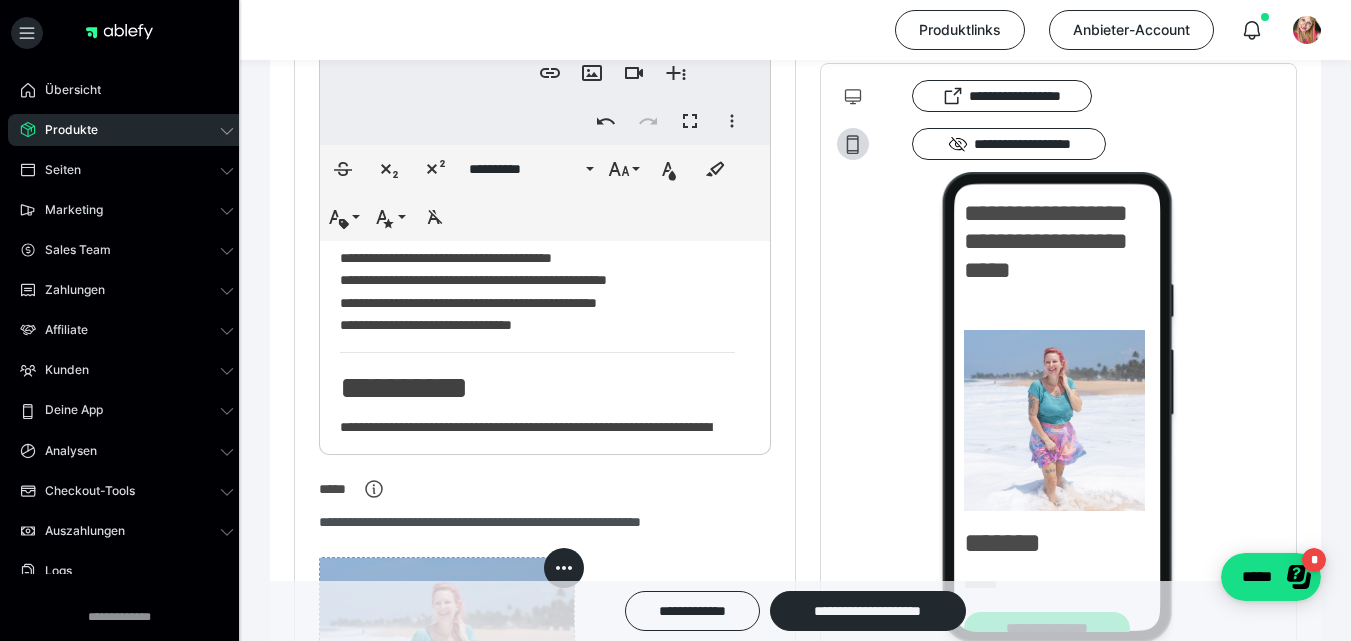 scroll, scrollTop: 720, scrollLeft: 0, axis: vertical 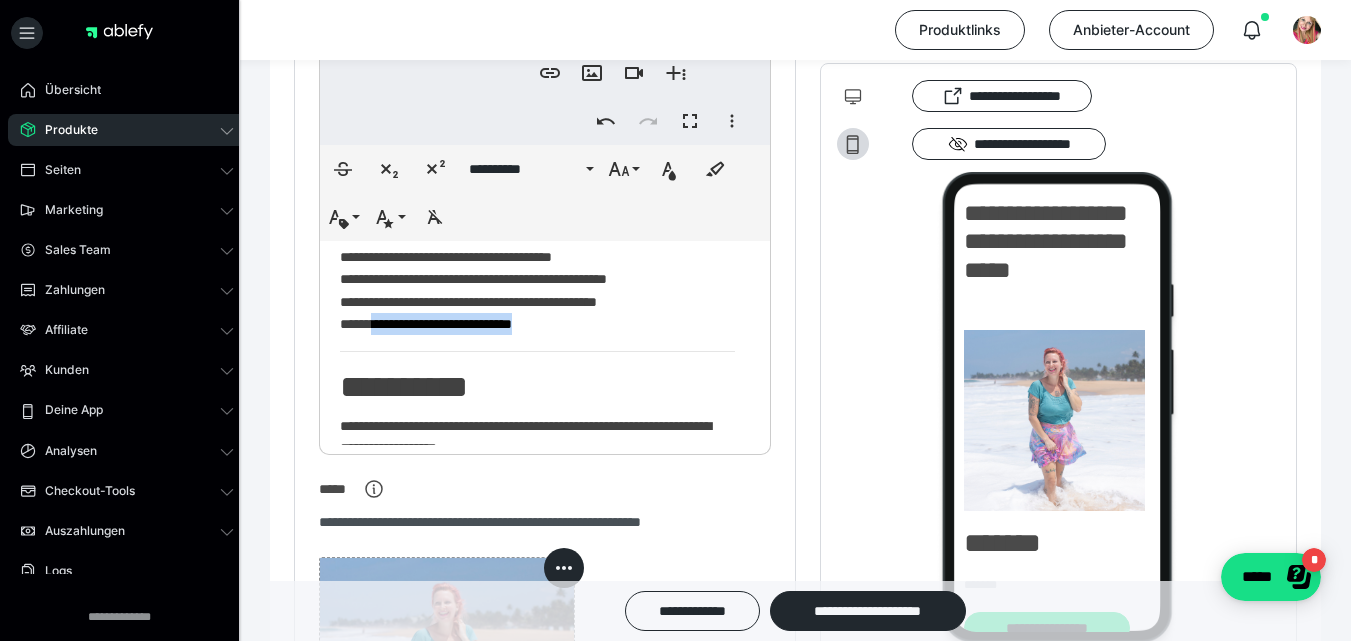 drag, startPoint x: 561, startPoint y: 397, endPoint x: 376, endPoint y: 393, distance: 185.04324 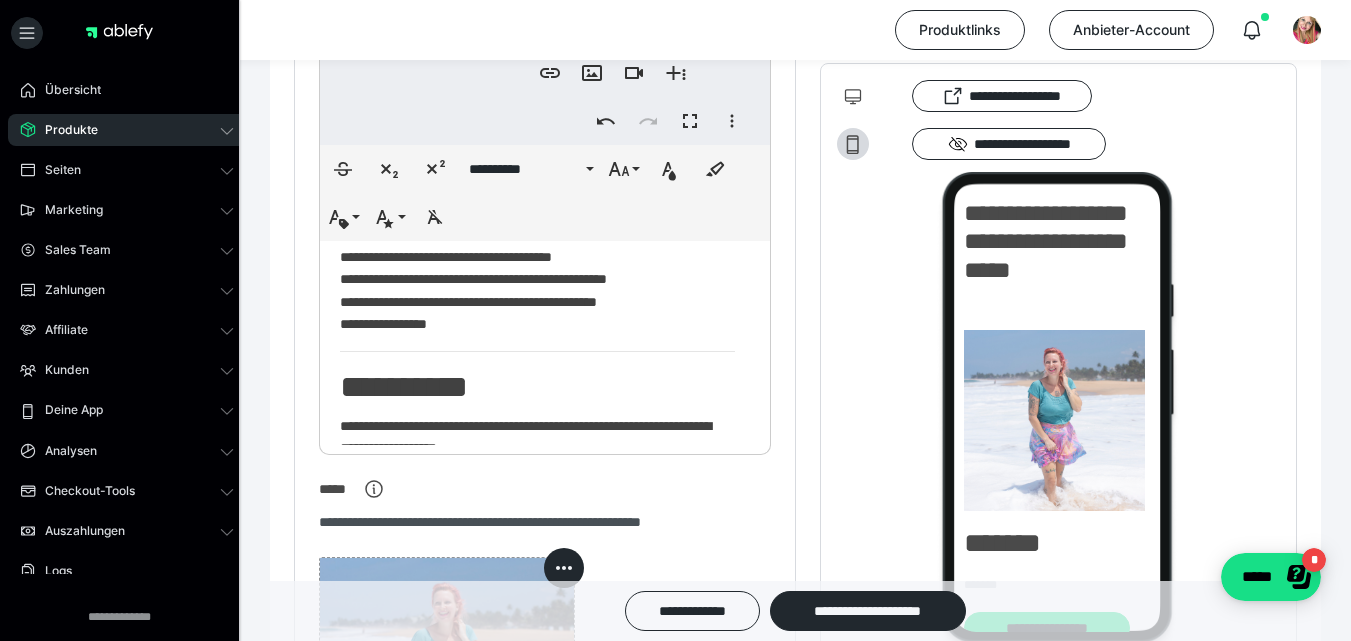 click on "**********" at bounding box center [537, 249] 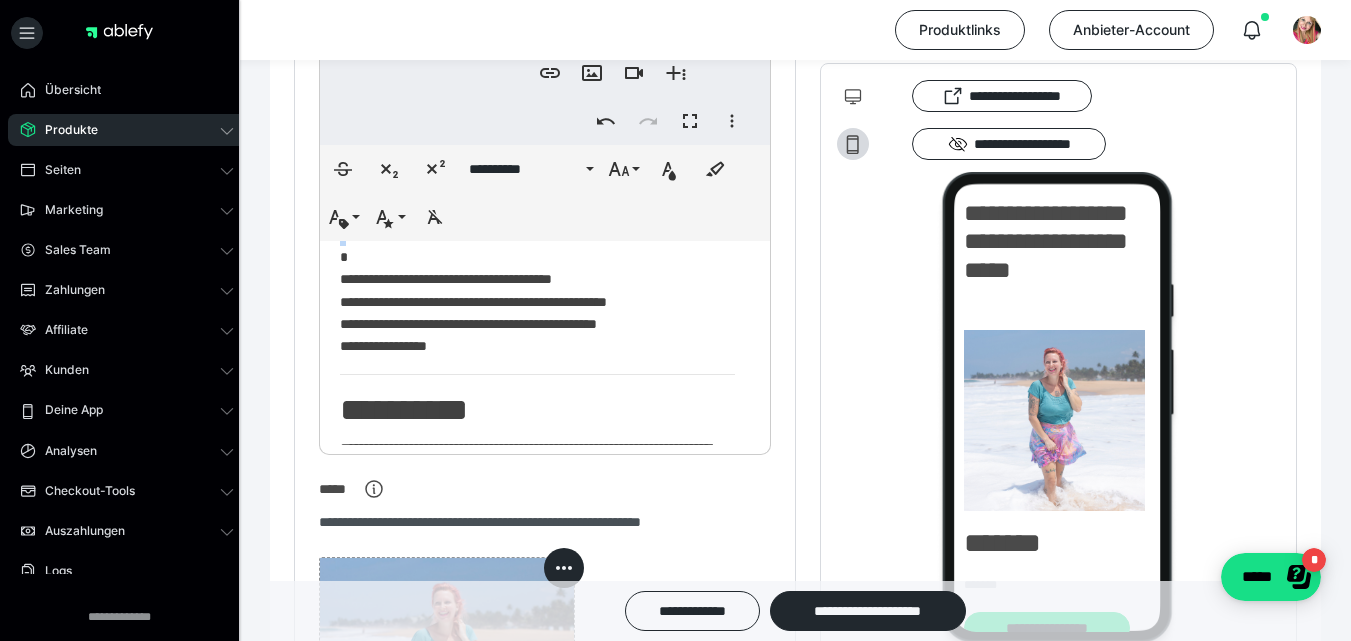 drag, startPoint x: 349, startPoint y: 302, endPoint x: 333, endPoint y: 305, distance: 16.27882 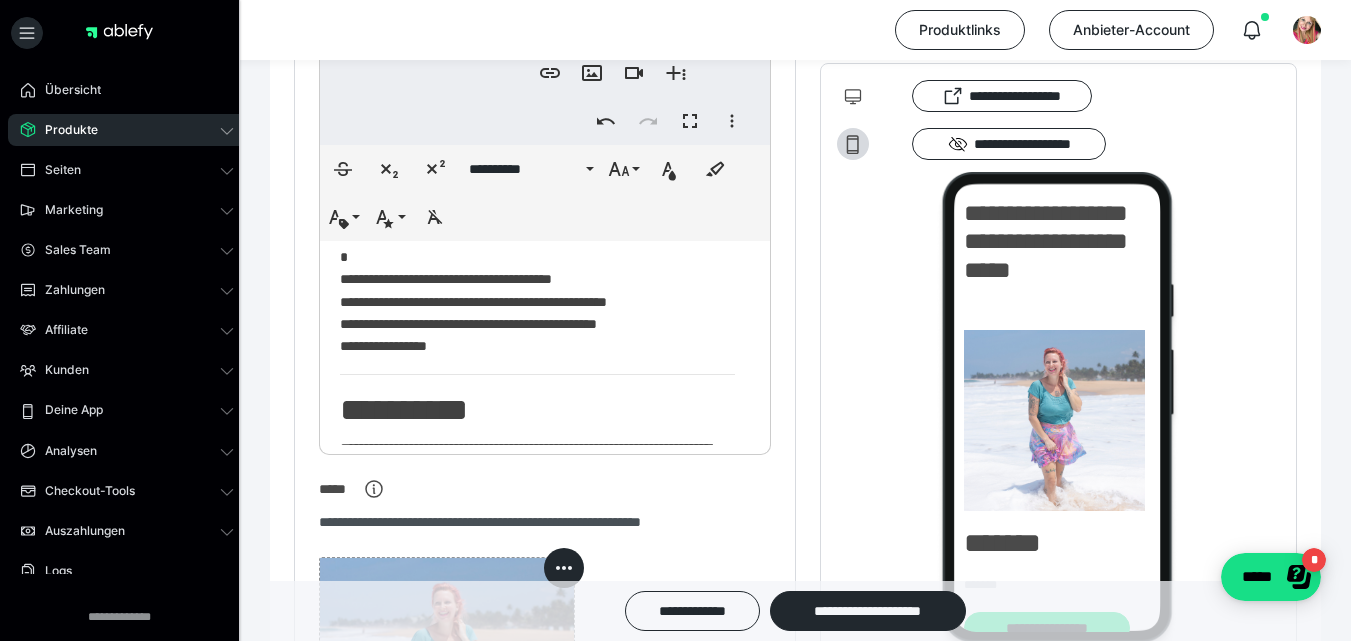 click on "**********" at bounding box center (537, 261) 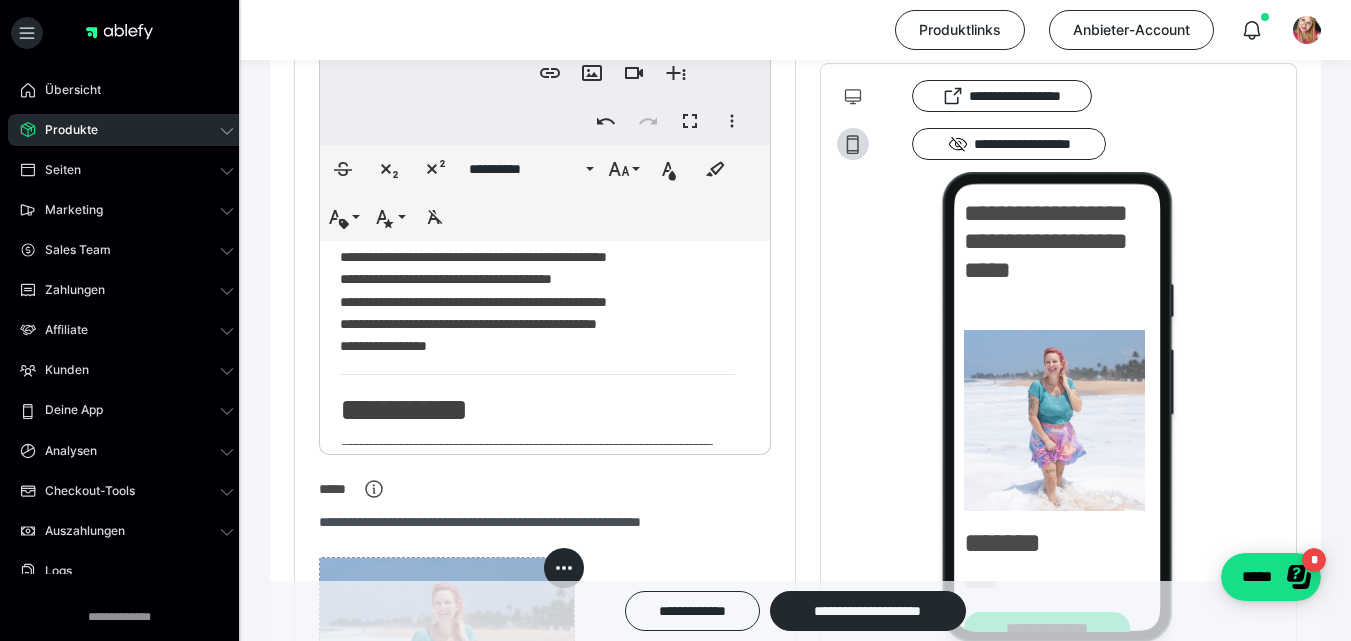 click on "**********" at bounding box center [537, 261] 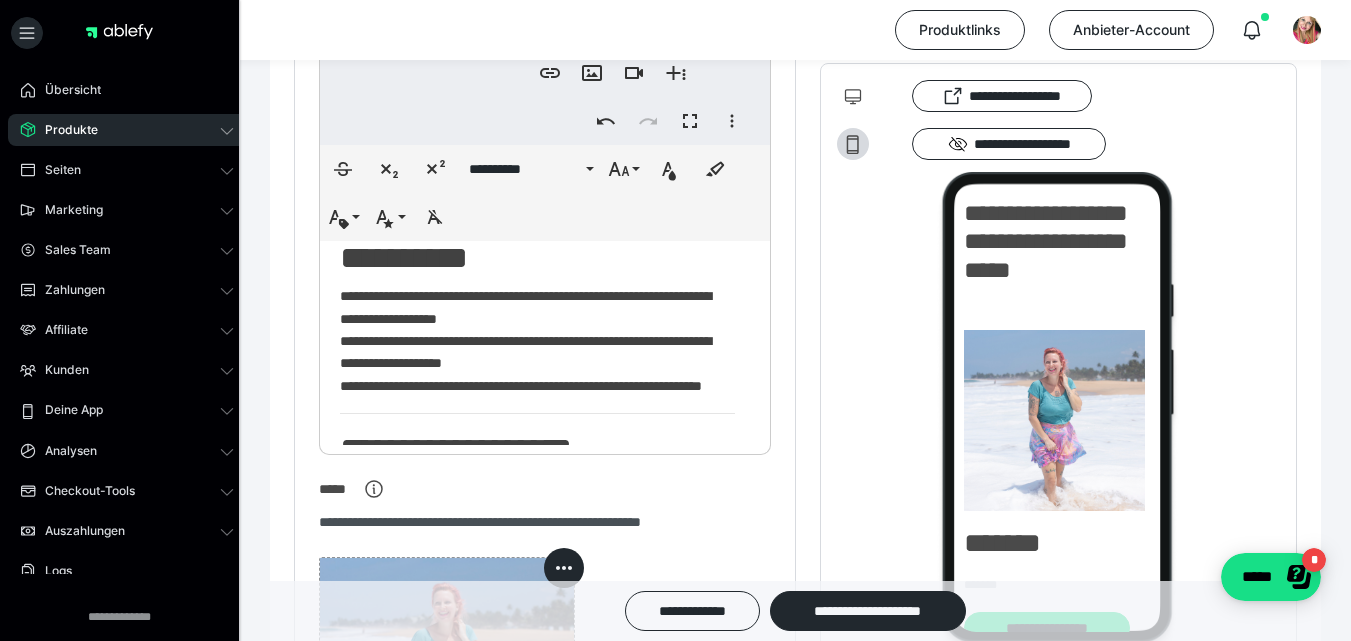 scroll, scrollTop: 873, scrollLeft: 0, axis: vertical 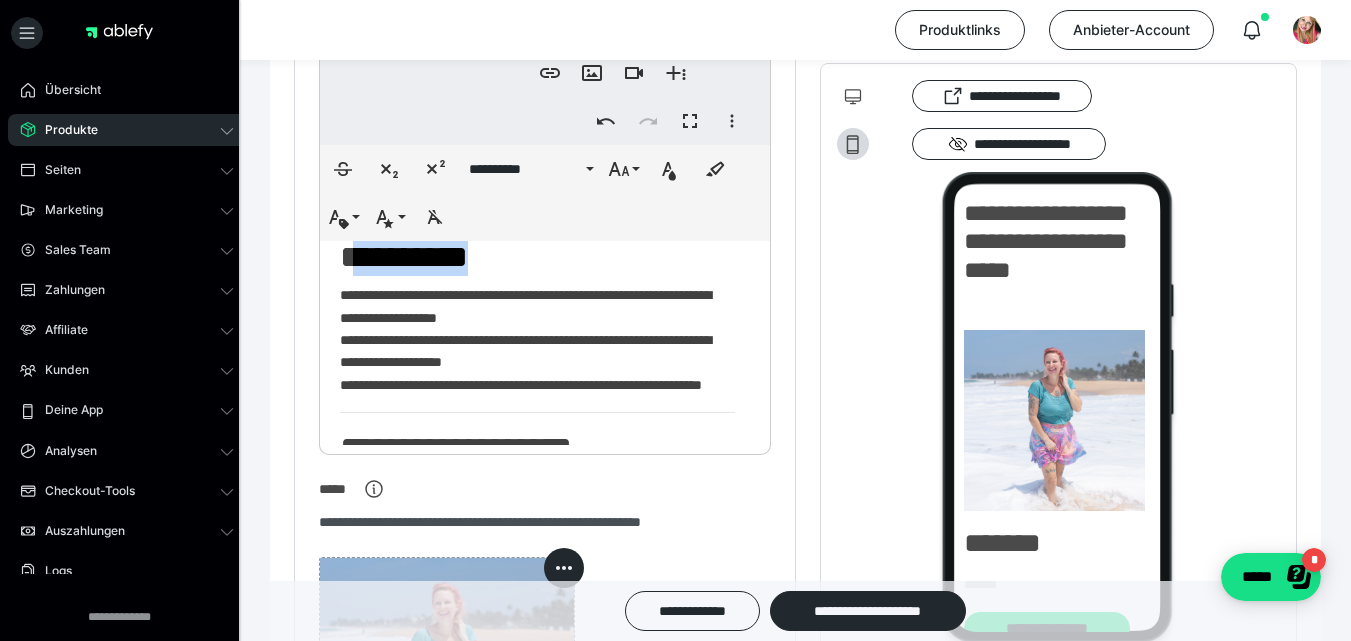 drag, startPoint x: 580, startPoint y: 333, endPoint x: 364, endPoint y: 343, distance: 216.23135 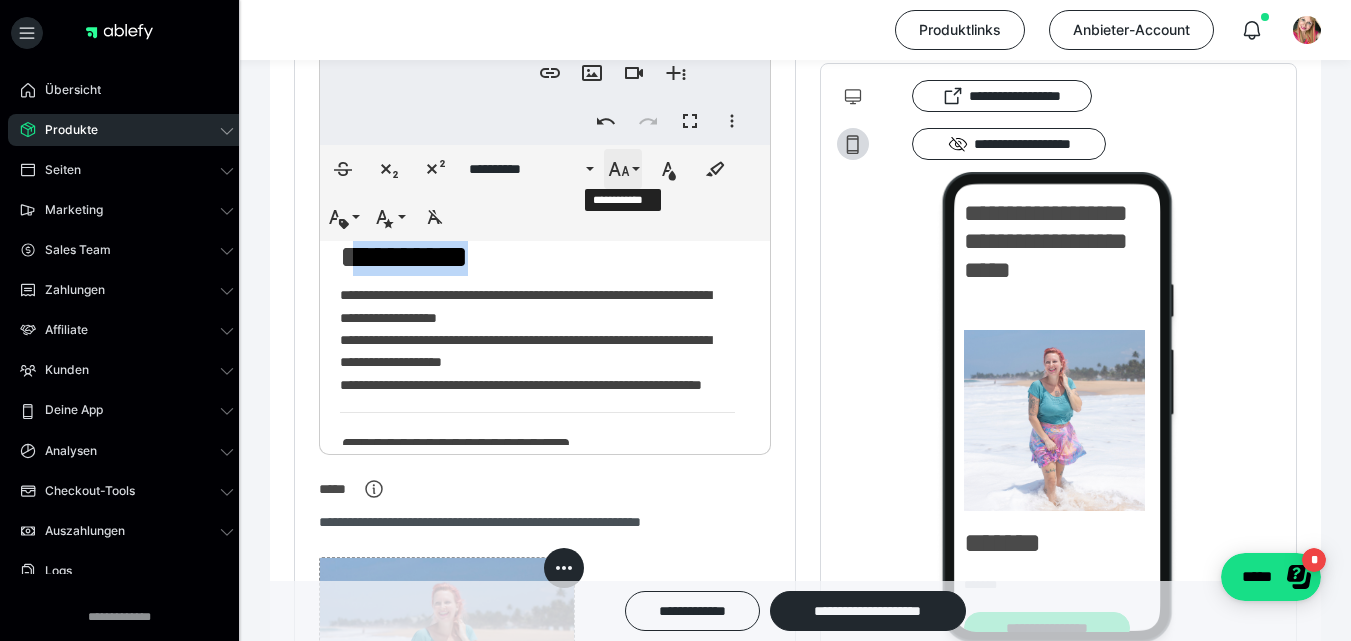 click on "**********" at bounding box center [623, 169] 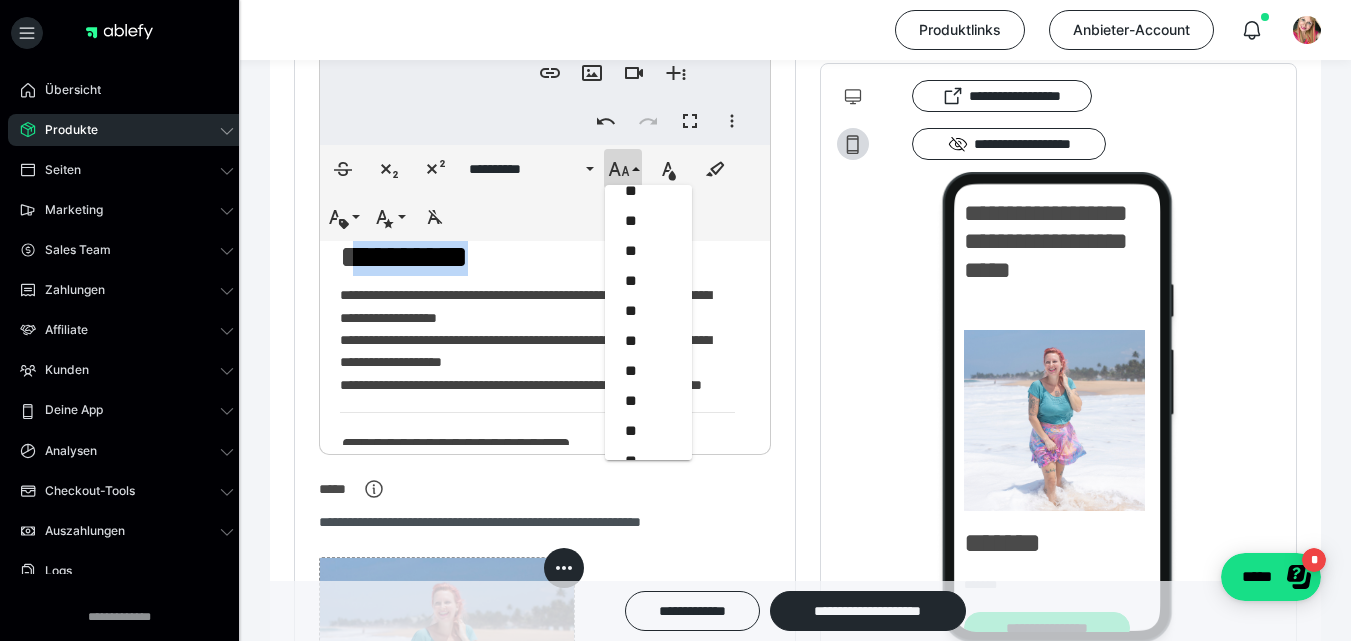 scroll, scrollTop: 400, scrollLeft: 0, axis: vertical 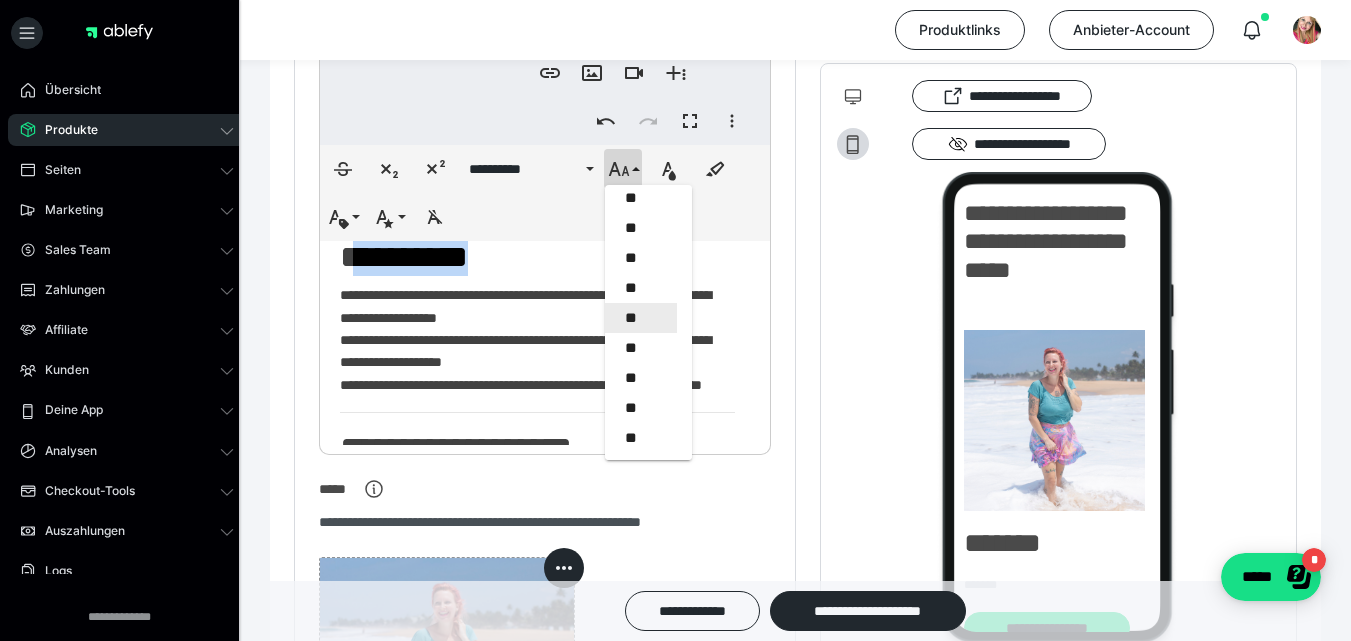 click on "**" at bounding box center [641, 318] 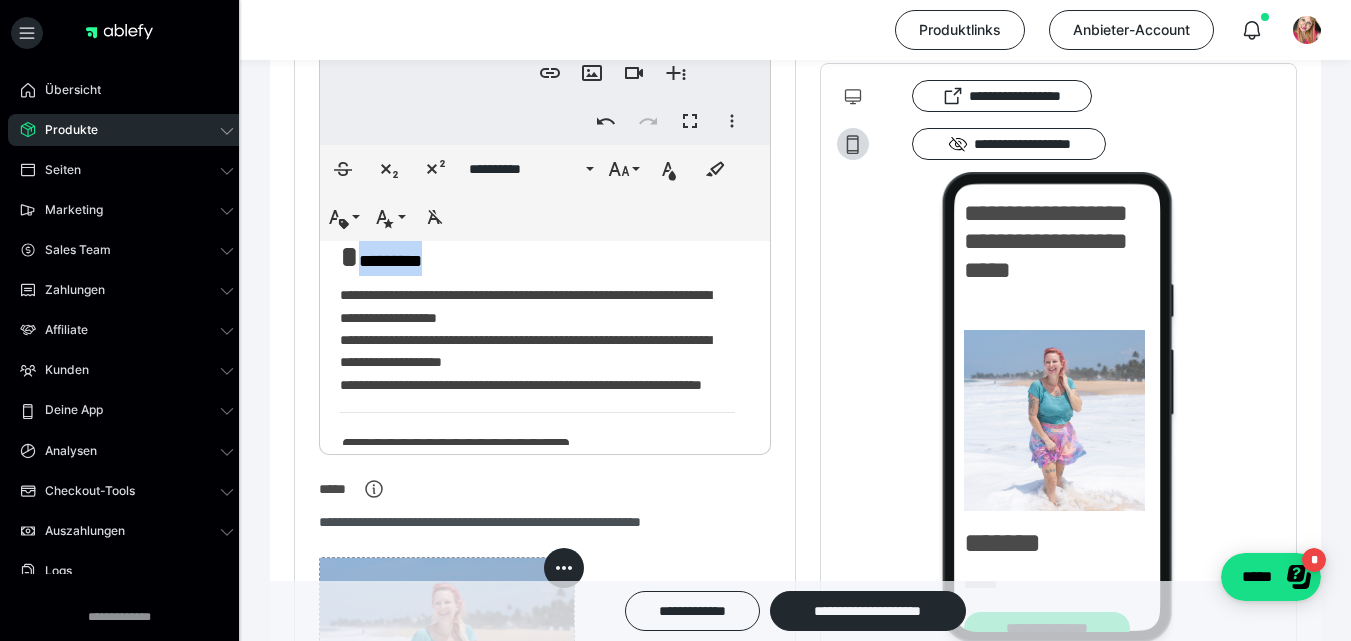 click on "* ********" at bounding box center [537, 257] 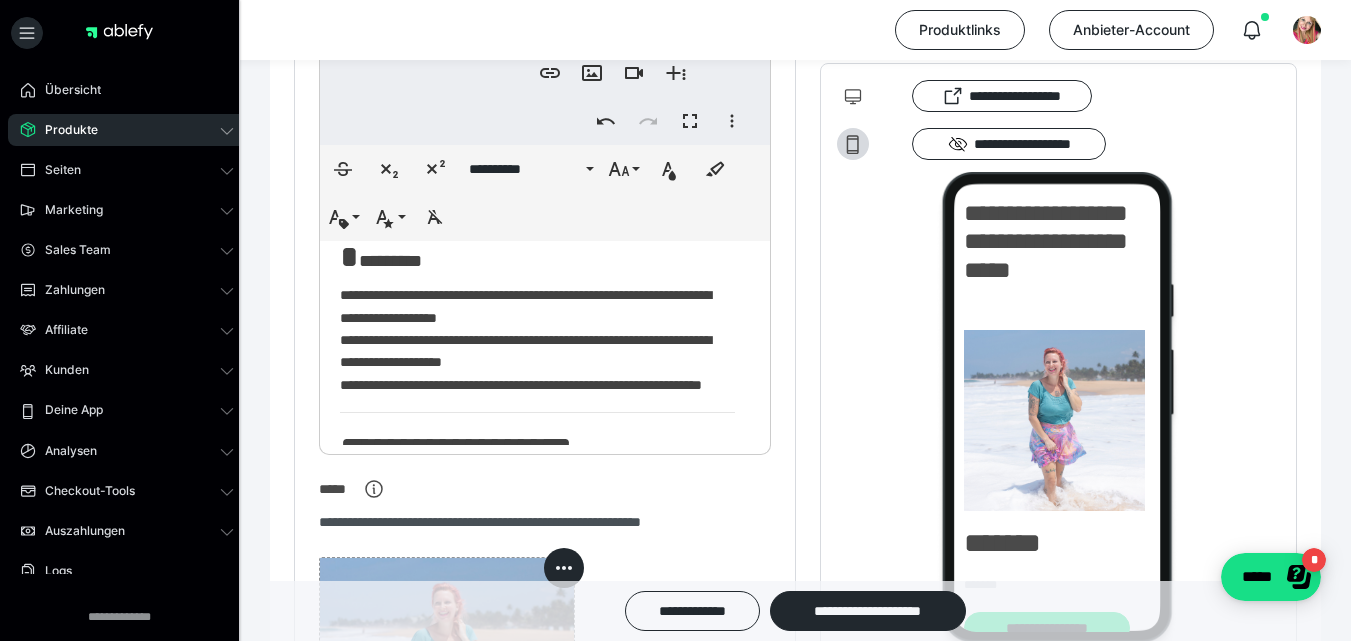 click on "********" at bounding box center [390, 261] 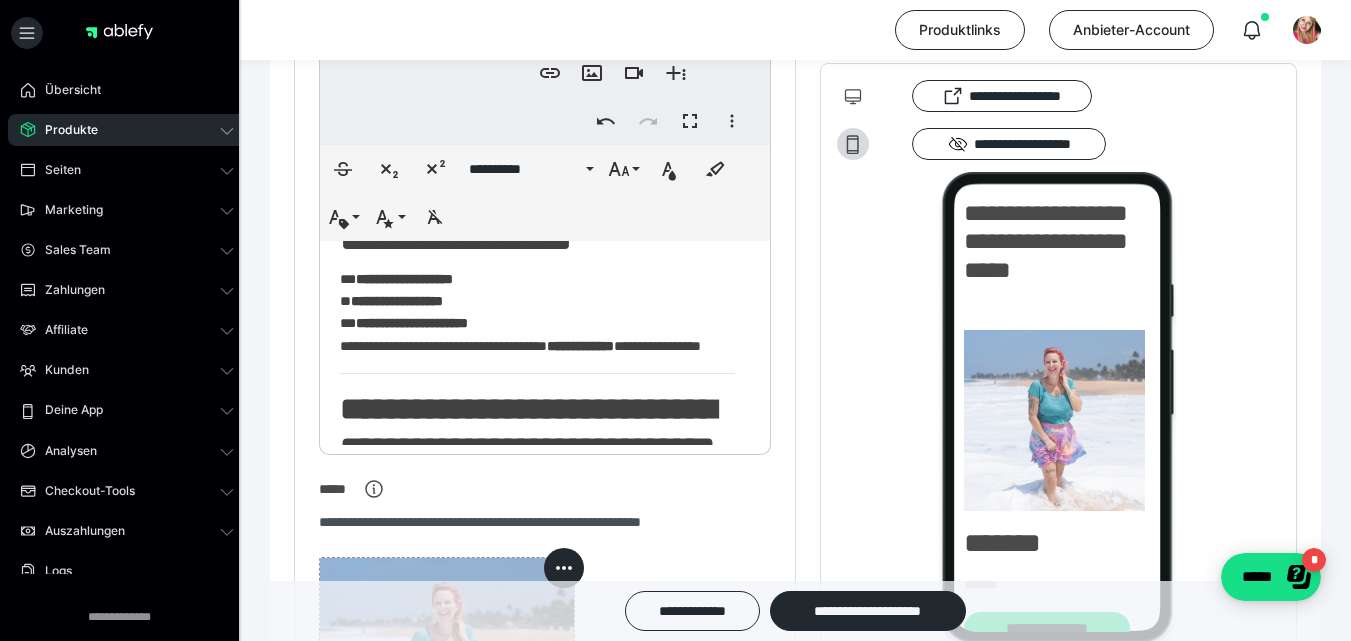 scroll, scrollTop: 1087, scrollLeft: 0, axis: vertical 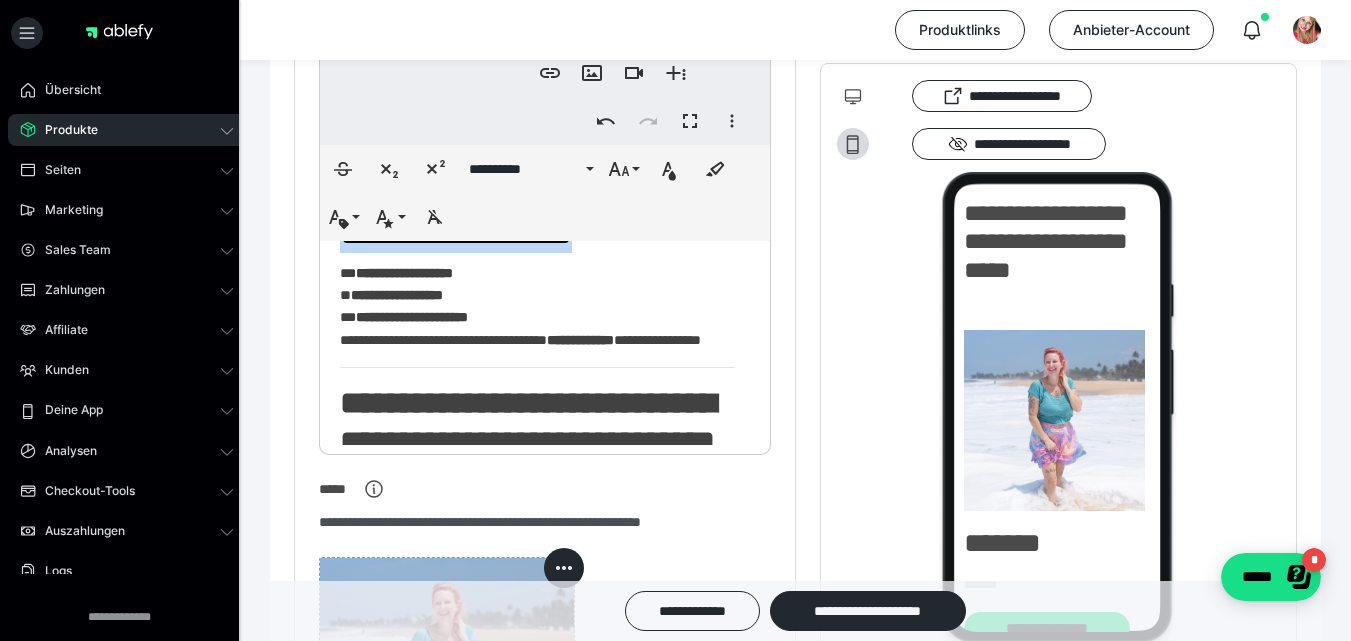drag, startPoint x: 589, startPoint y: 350, endPoint x: 318, endPoint y: 332, distance: 271.59714 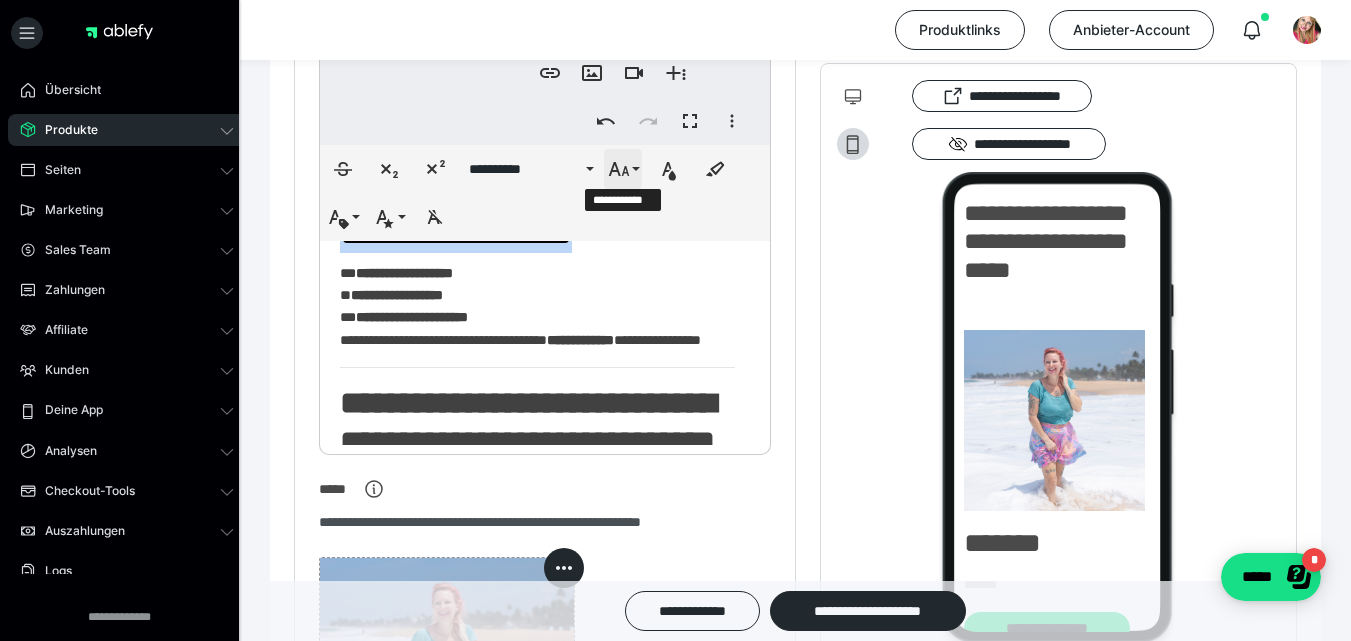 click on "**********" at bounding box center (623, 169) 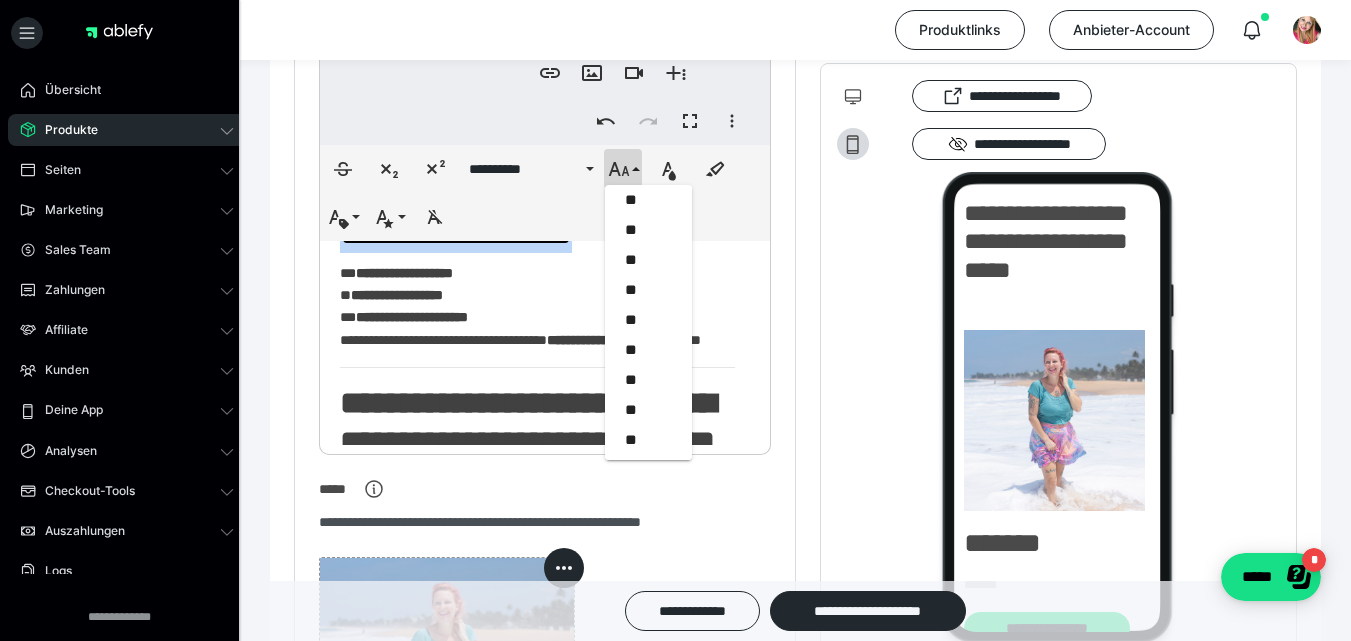 scroll, scrollTop: 426, scrollLeft: 0, axis: vertical 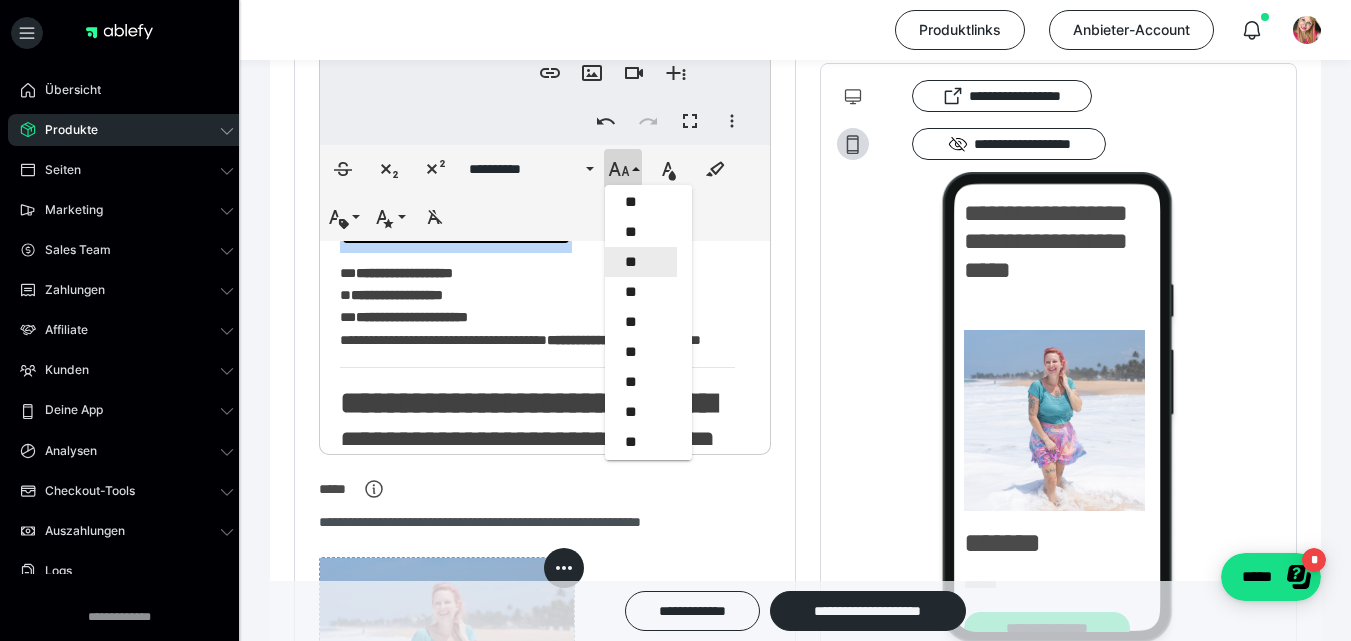 click on "**" at bounding box center (641, 262) 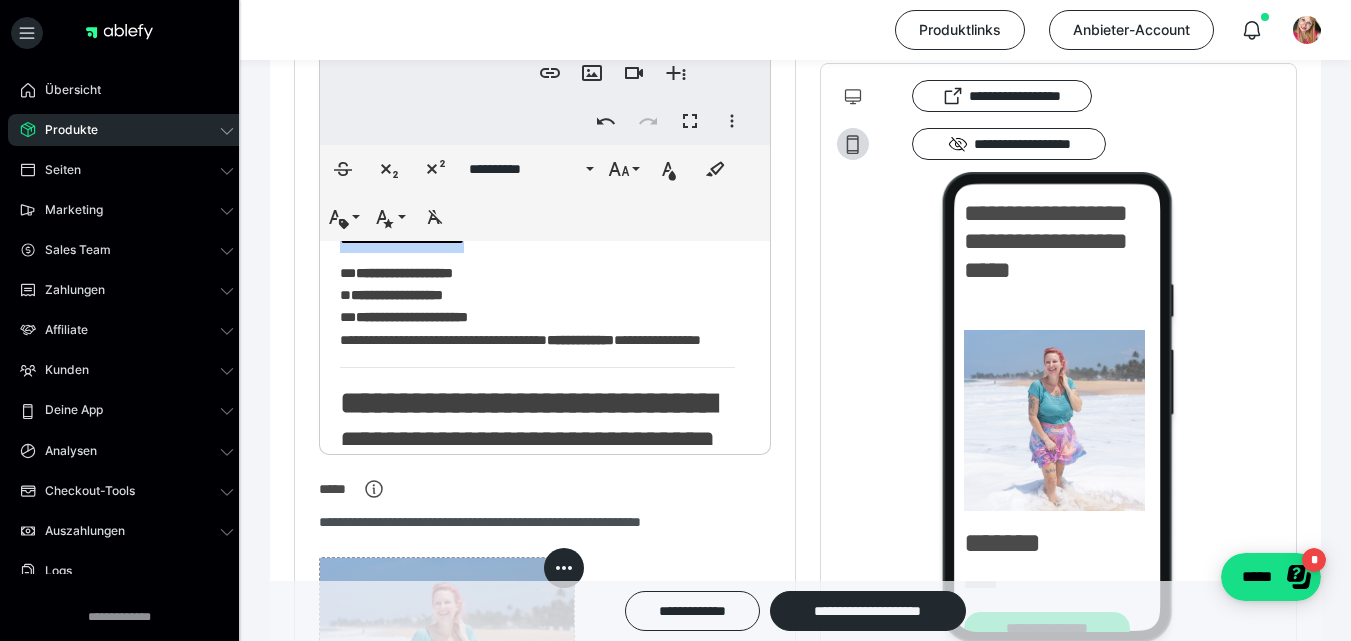 click on "**********" at bounding box center [537, 234] 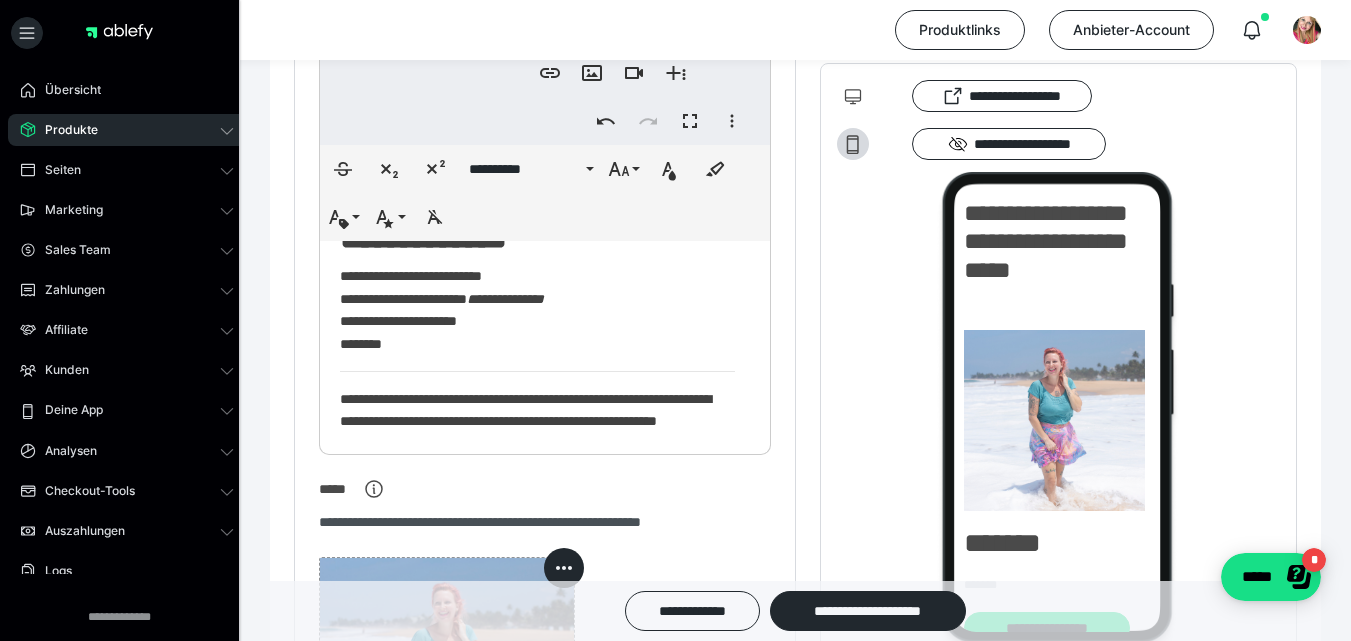 scroll, scrollTop: 1347, scrollLeft: 0, axis: vertical 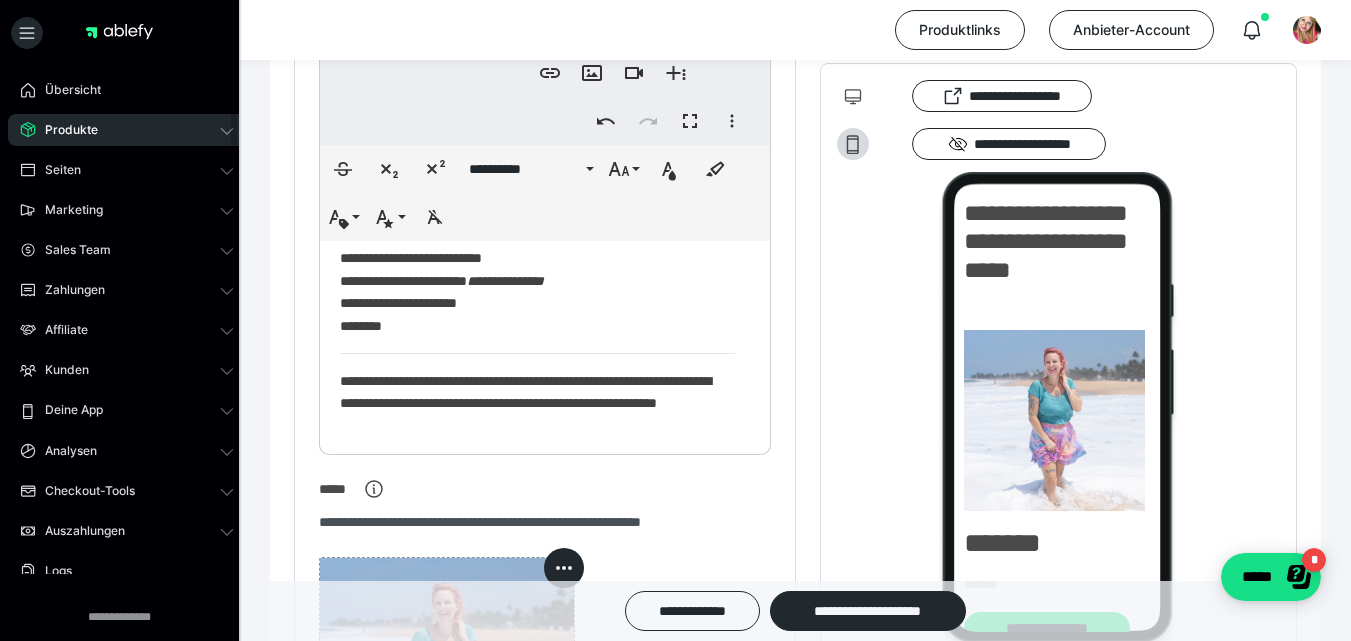 drag, startPoint x: 724, startPoint y: 362, endPoint x: 242, endPoint y: 246, distance: 495.76205 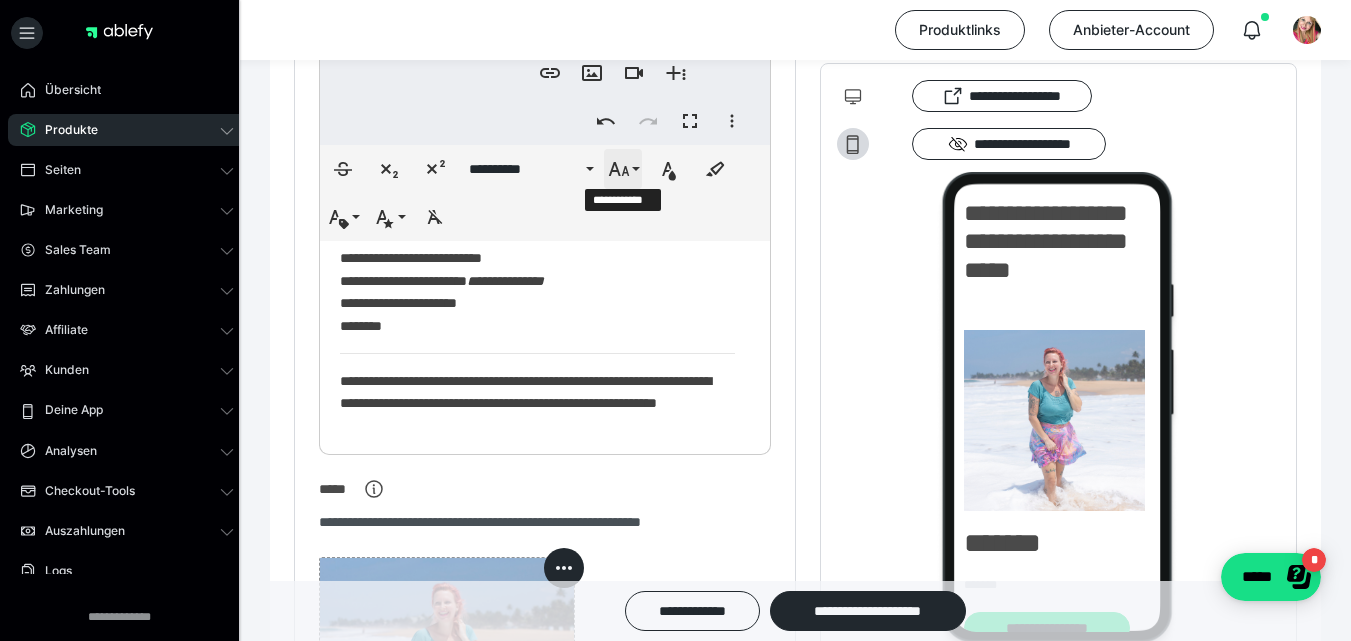 click on "**********" at bounding box center (623, 169) 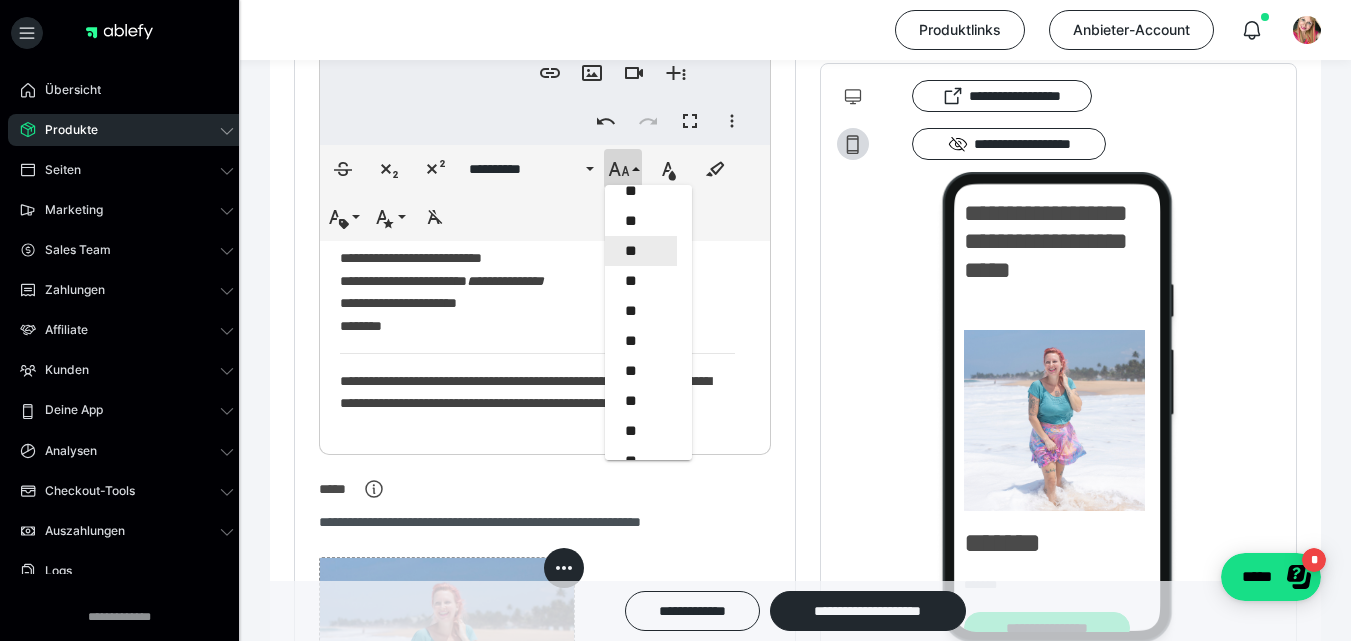scroll, scrollTop: 466, scrollLeft: 0, axis: vertical 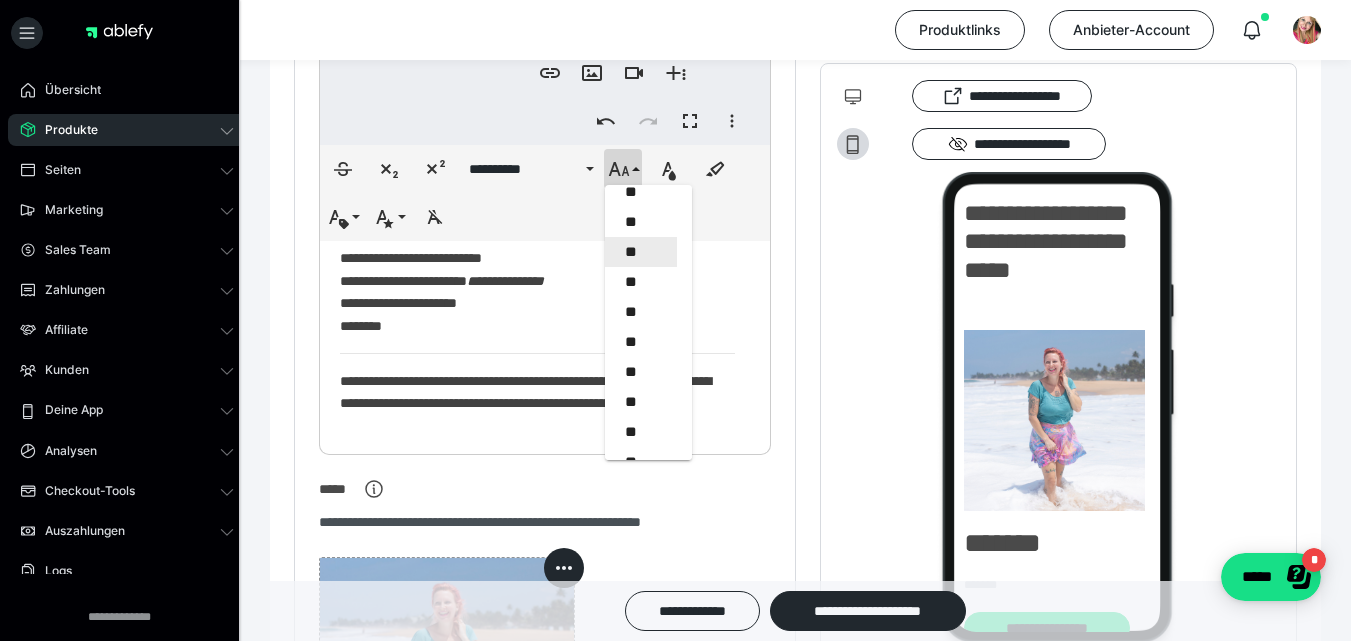click on "**" at bounding box center (641, 252) 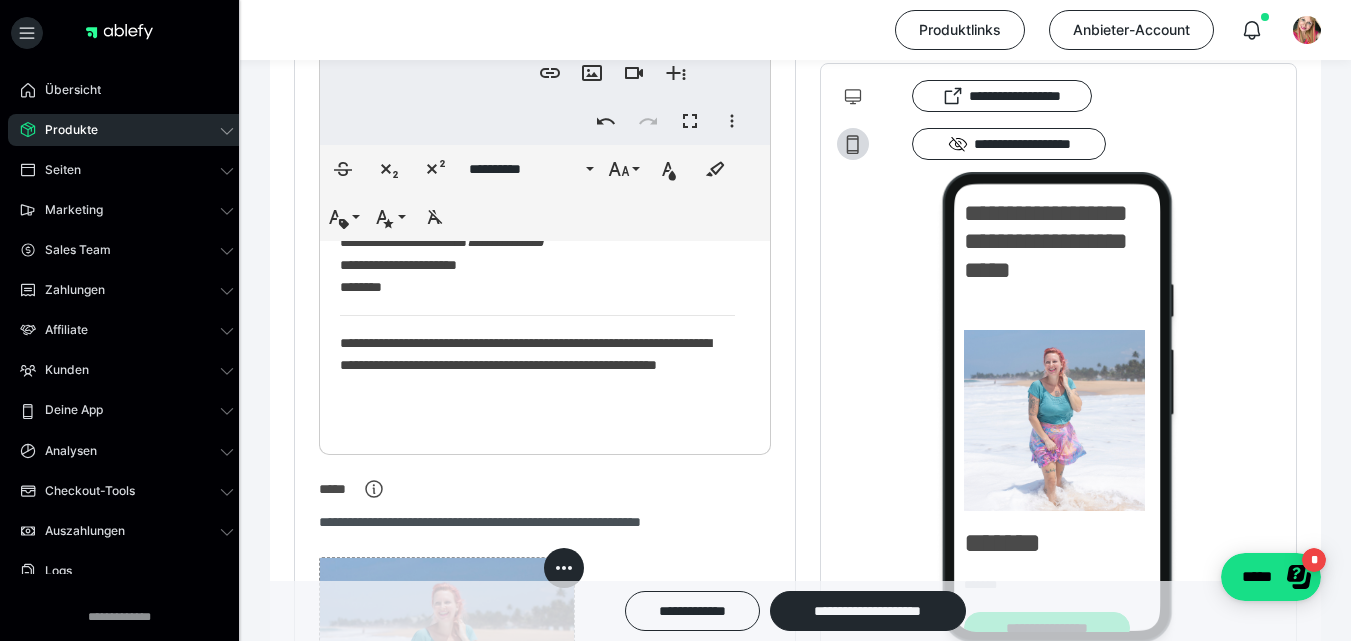 click on "**********" at bounding box center [529, 162] 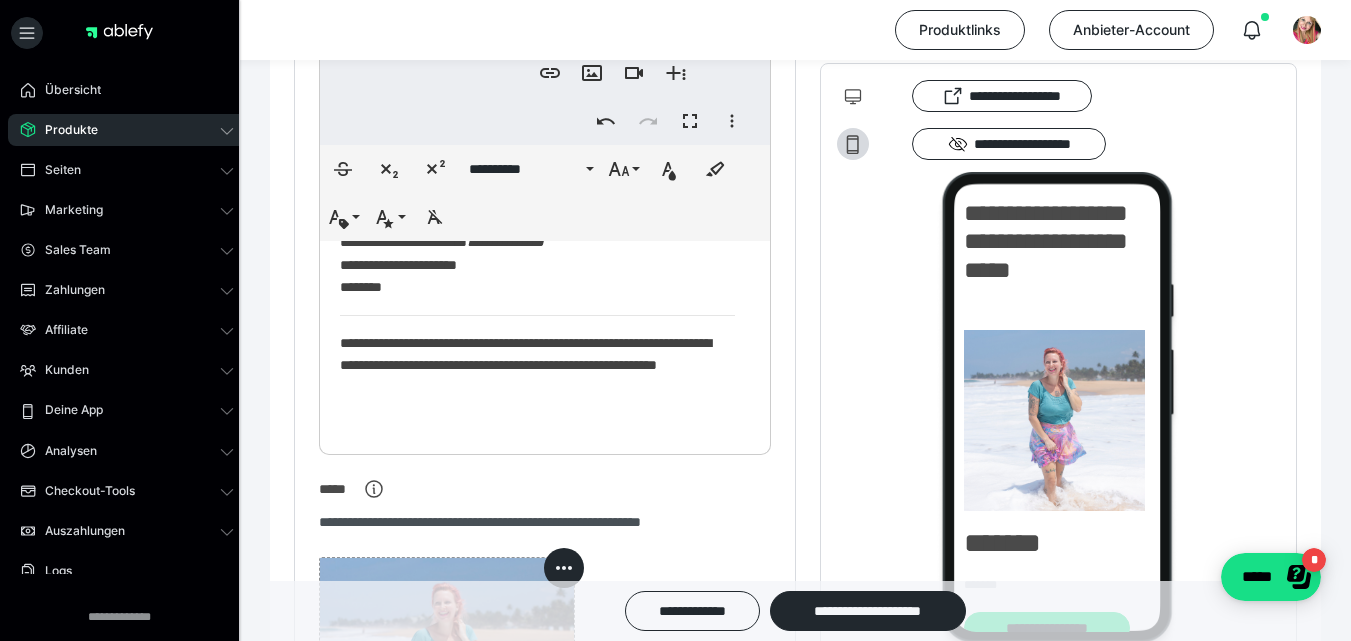 drag, startPoint x: 601, startPoint y: 377, endPoint x: 376, endPoint y: 375, distance: 225.0089 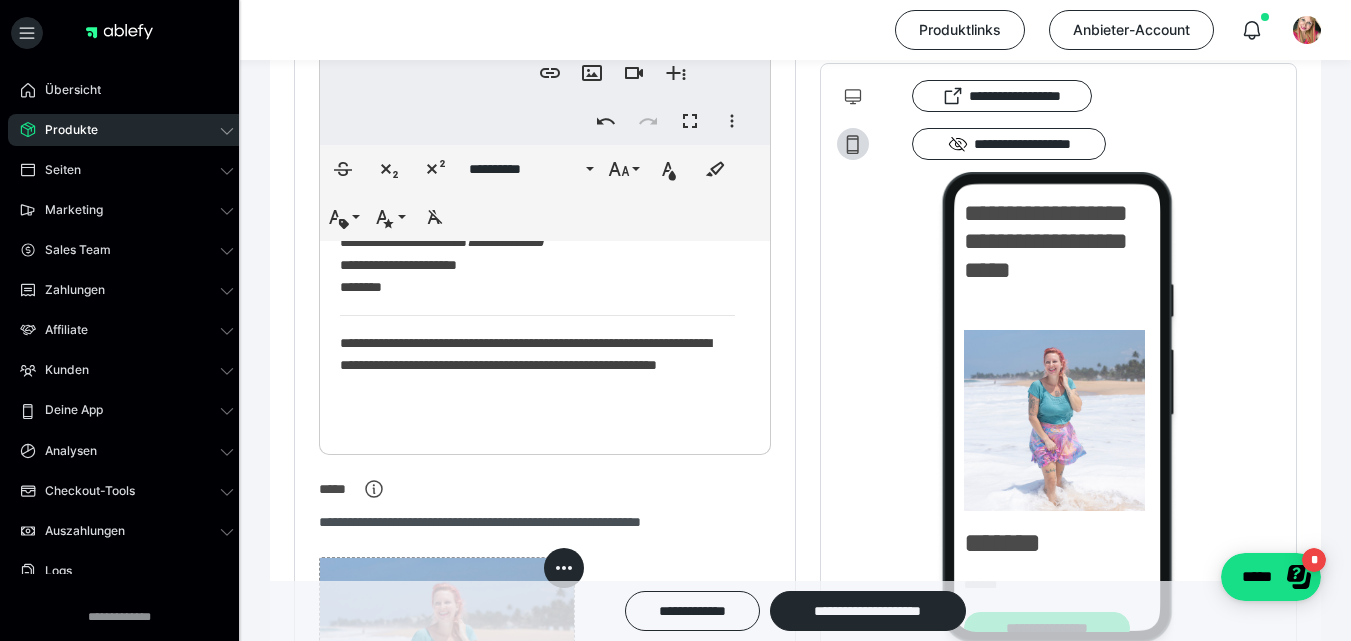 drag, startPoint x: 376, startPoint y: 375, endPoint x: 349, endPoint y: 375, distance: 27 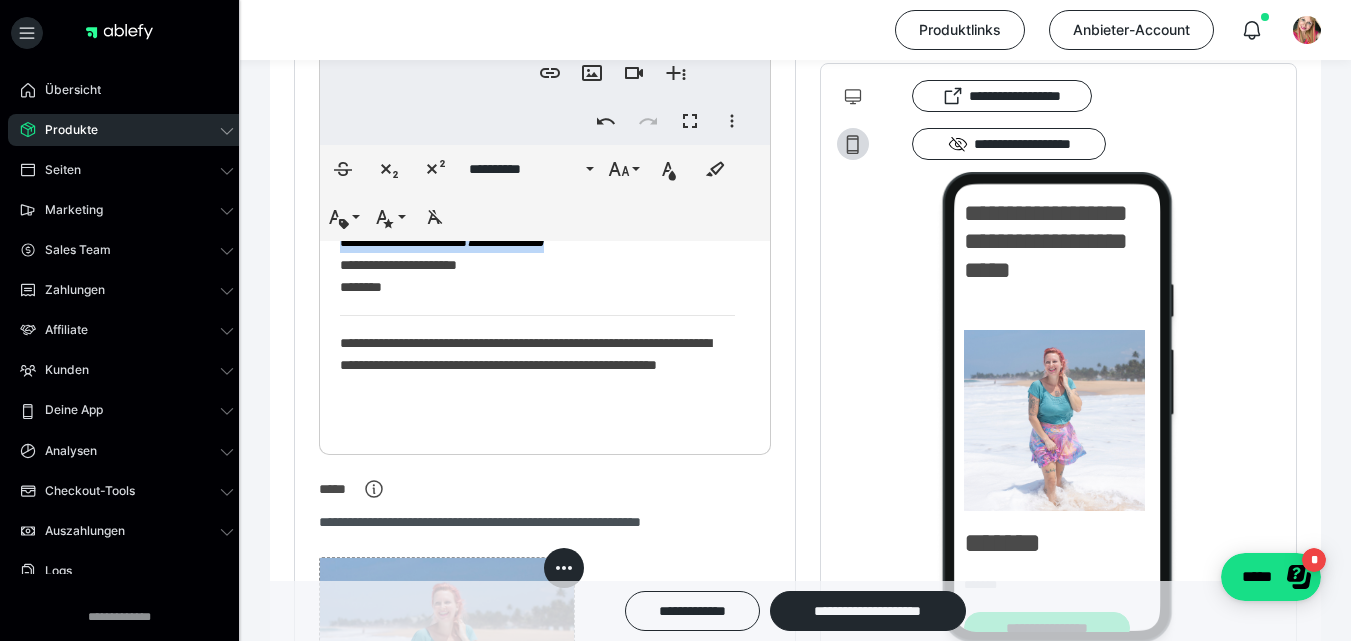 drag, startPoint x: 347, startPoint y: 375, endPoint x: 587, endPoint y: 379, distance: 240.03333 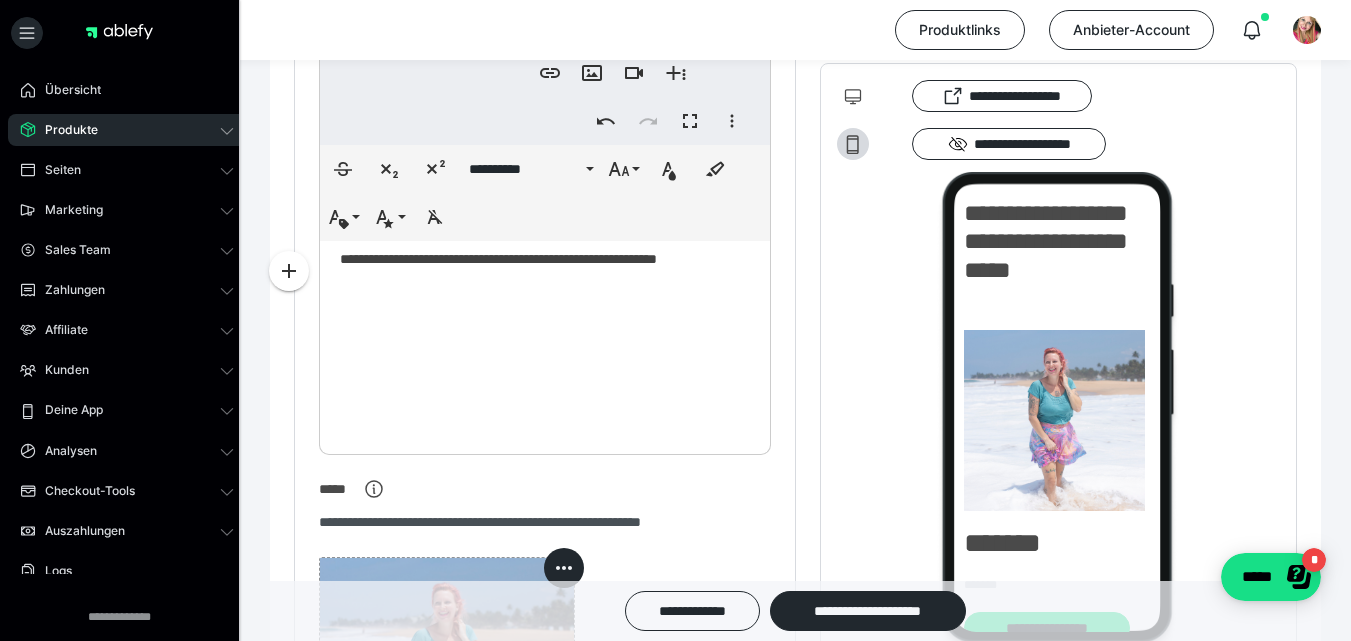 scroll, scrollTop: 1455, scrollLeft: 0, axis: vertical 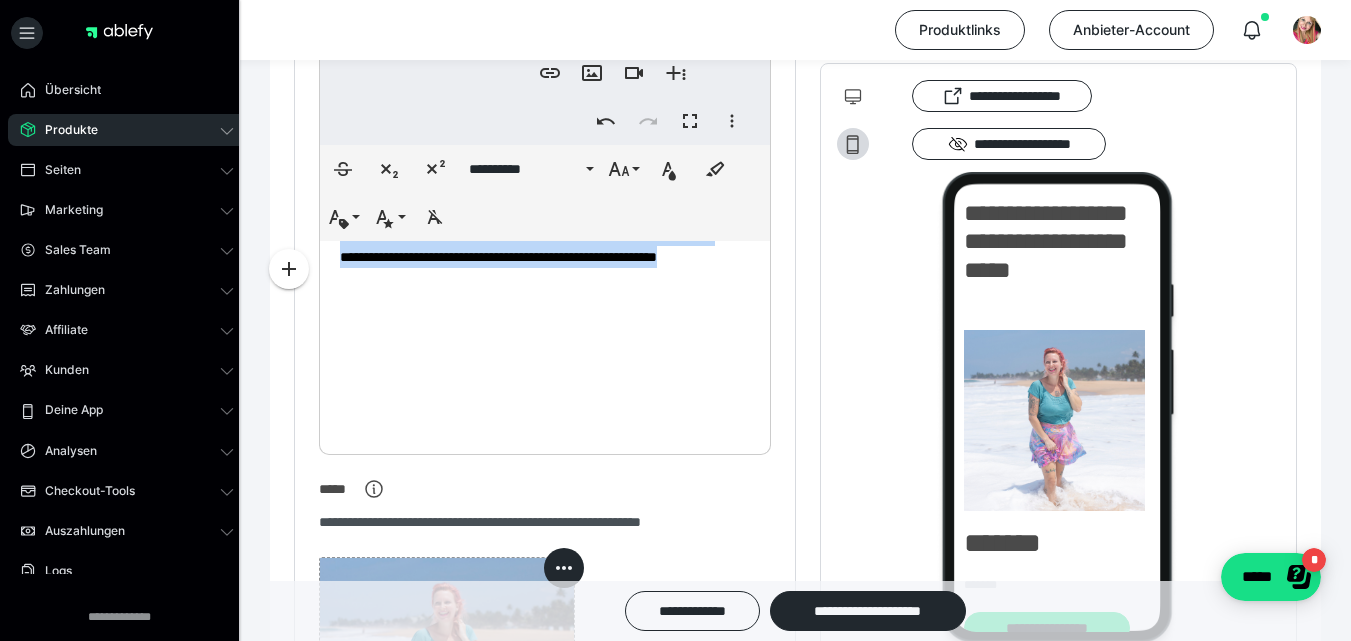 drag, startPoint x: 334, startPoint y: 335, endPoint x: 477, endPoint y: 416, distance: 164.3472 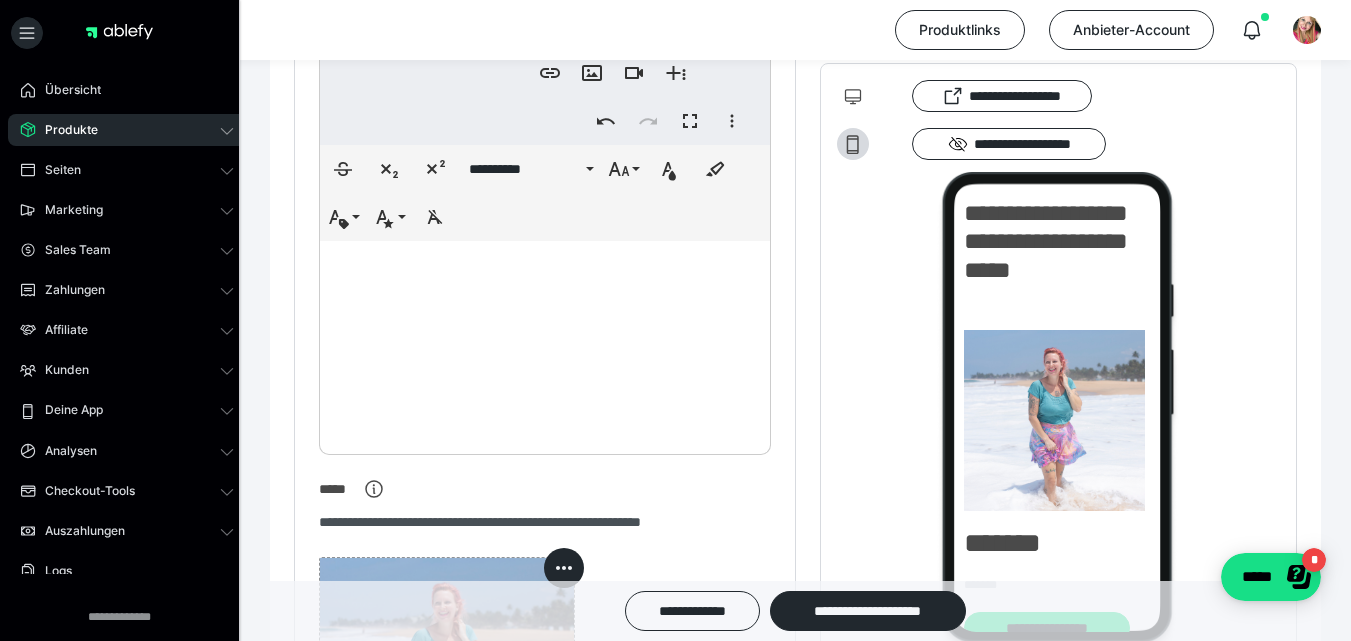 scroll, scrollTop: 868, scrollLeft: 0, axis: vertical 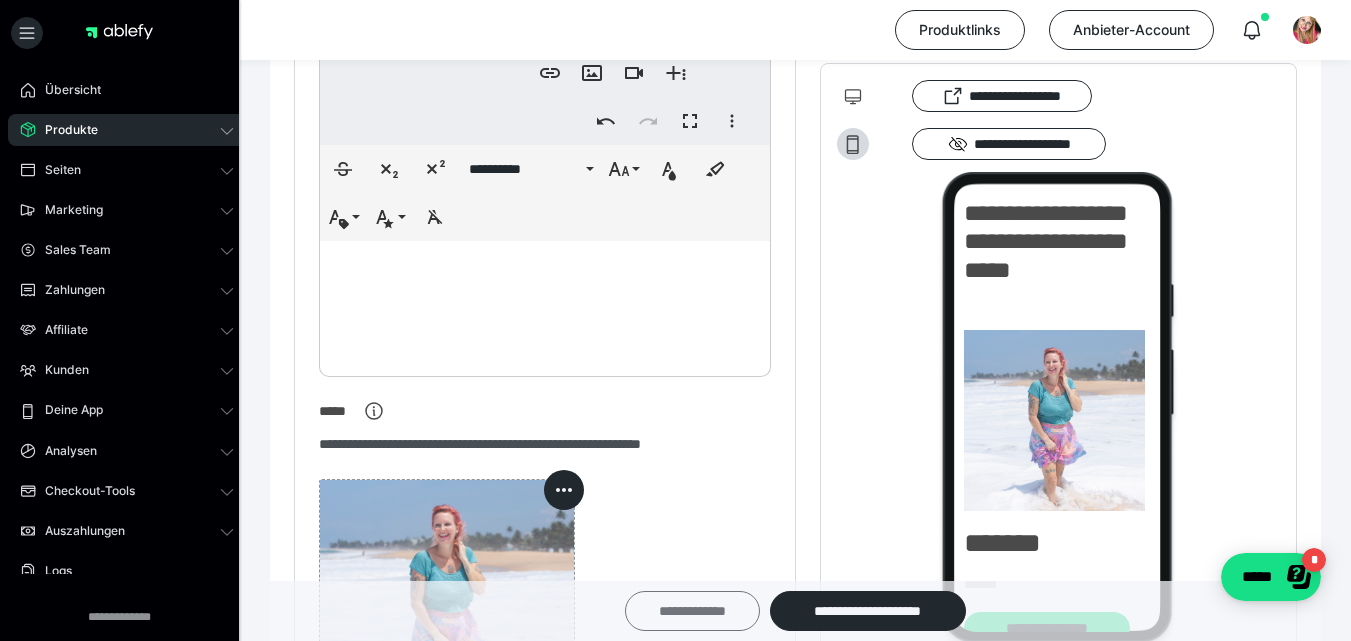 click on "**********" at bounding box center [692, 611] 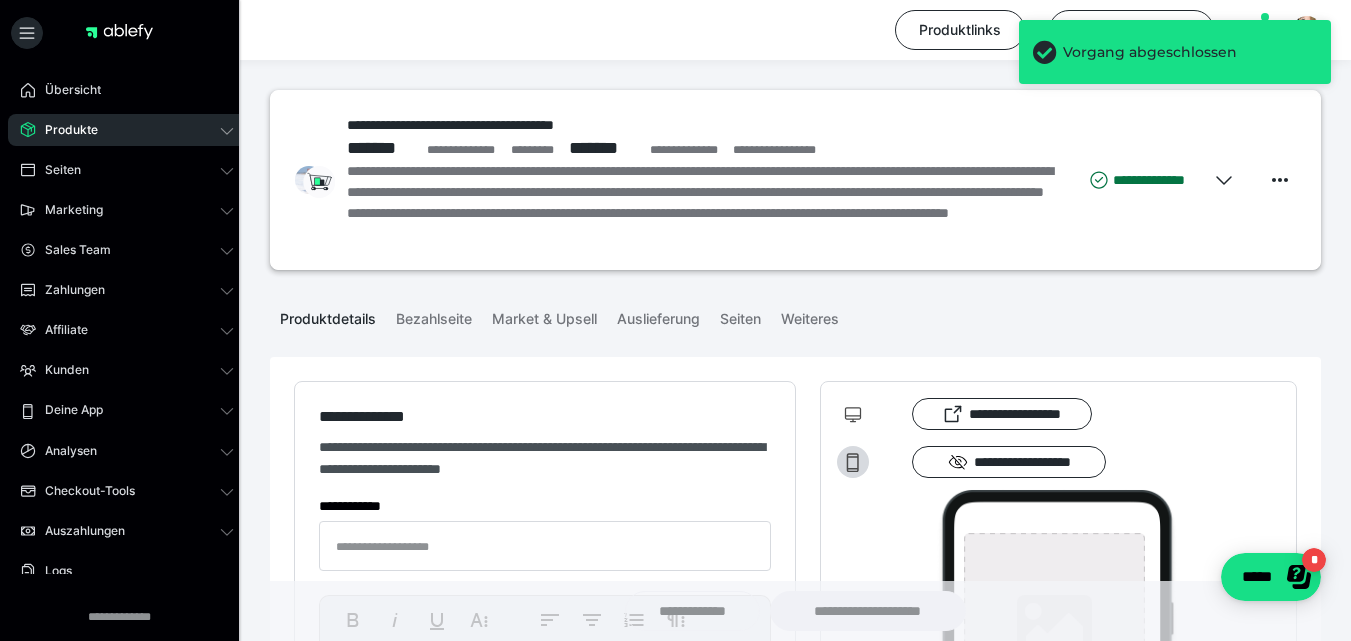 type on "**********" 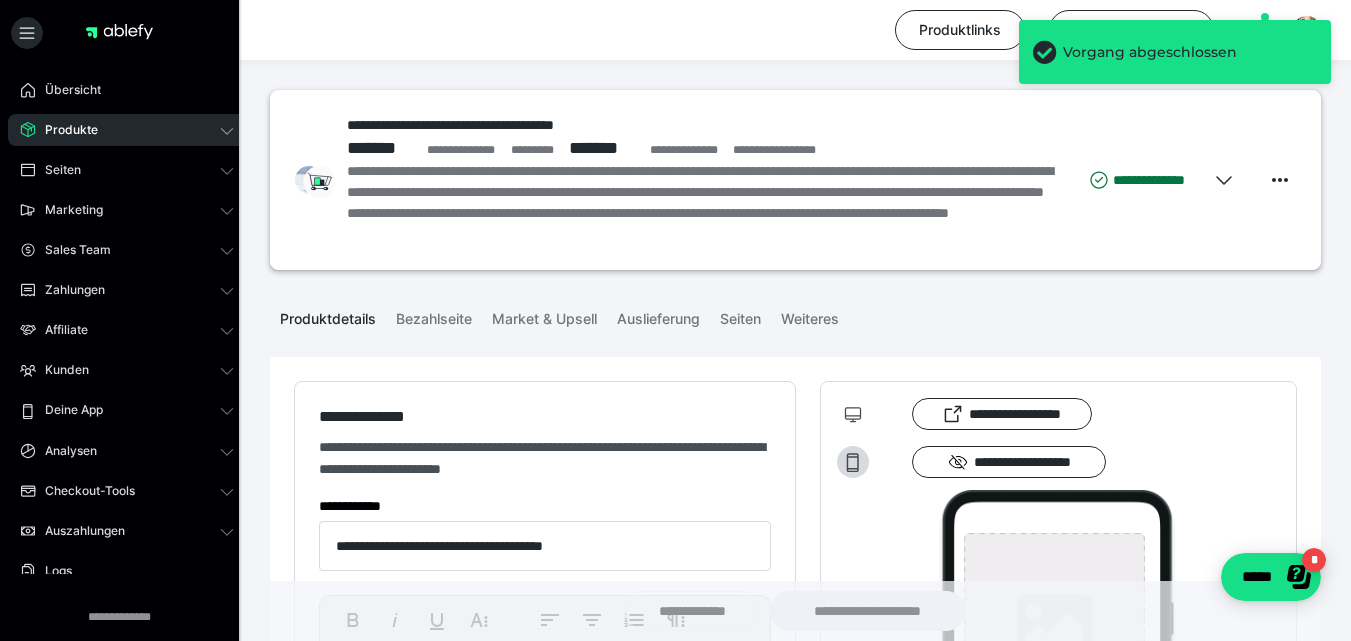 type on "**********" 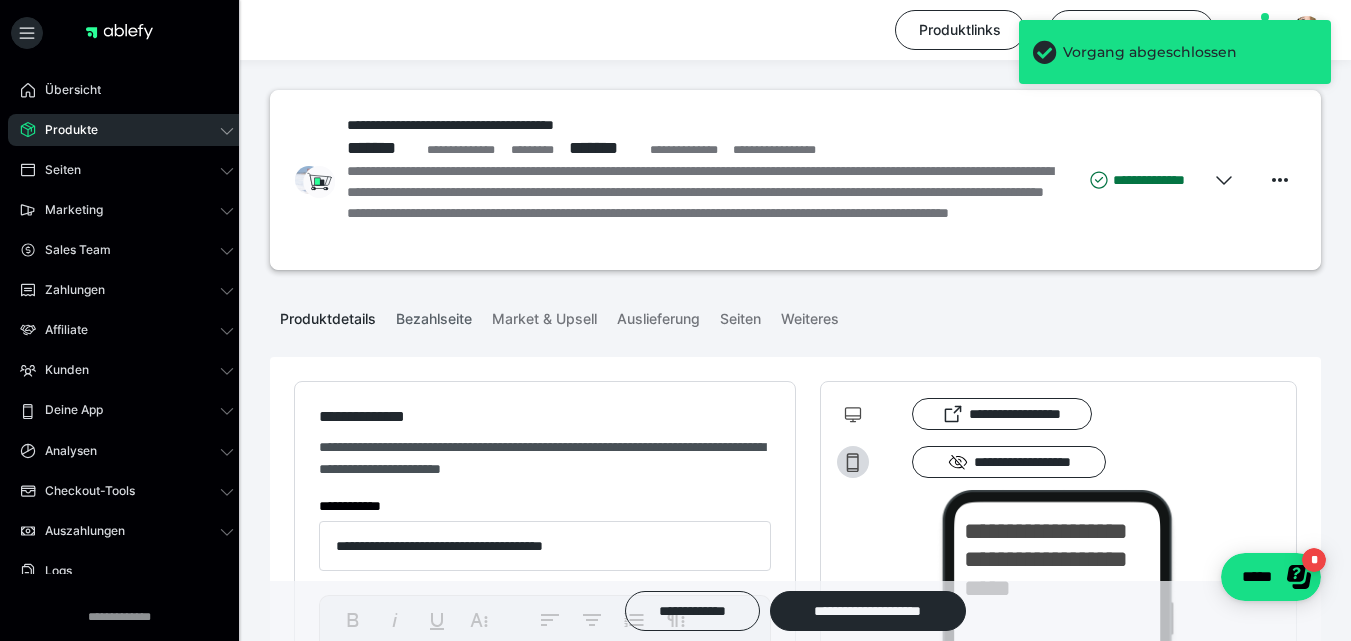 click on "Bezahlseite" at bounding box center (434, 315) 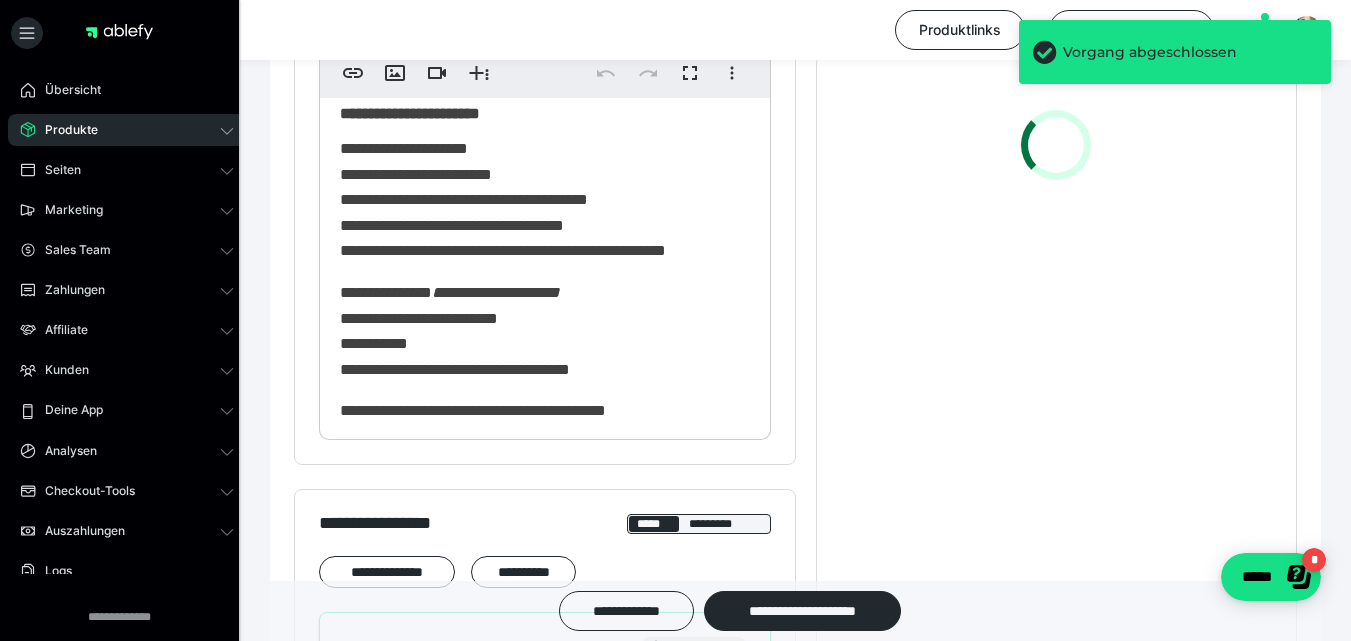 scroll, scrollTop: 807, scrollLeft: 0, axis: vertical 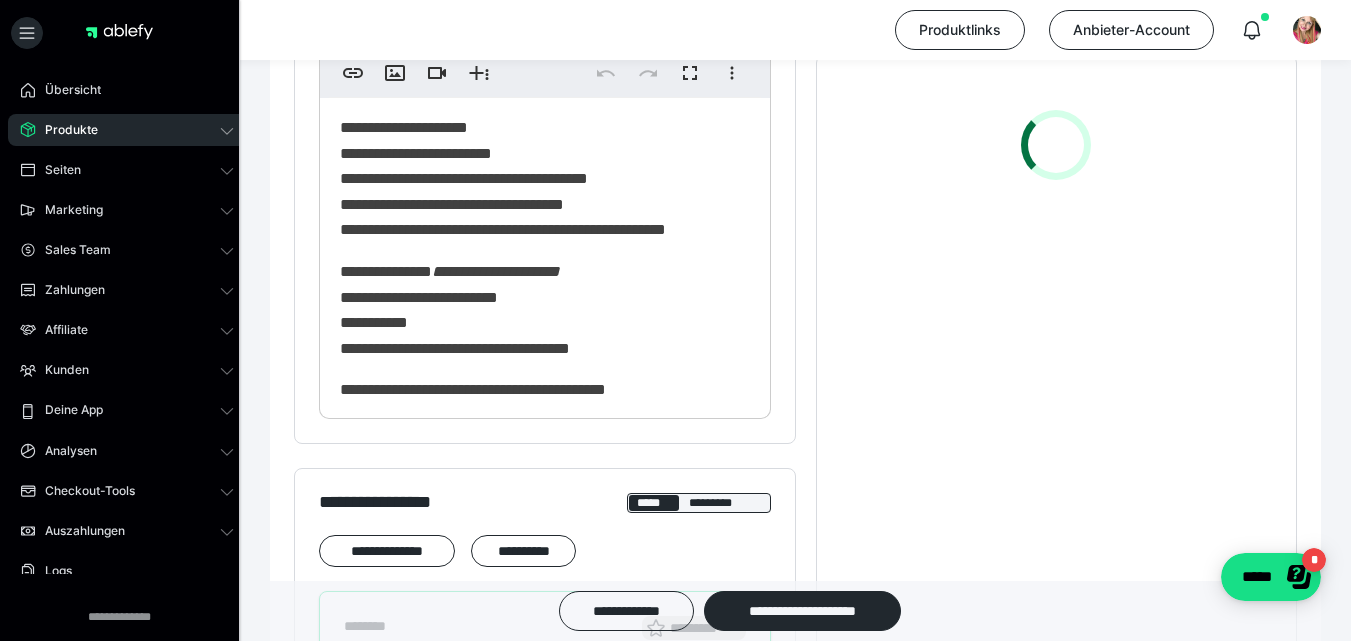 click on "**********" at bounding box center (545, 310) 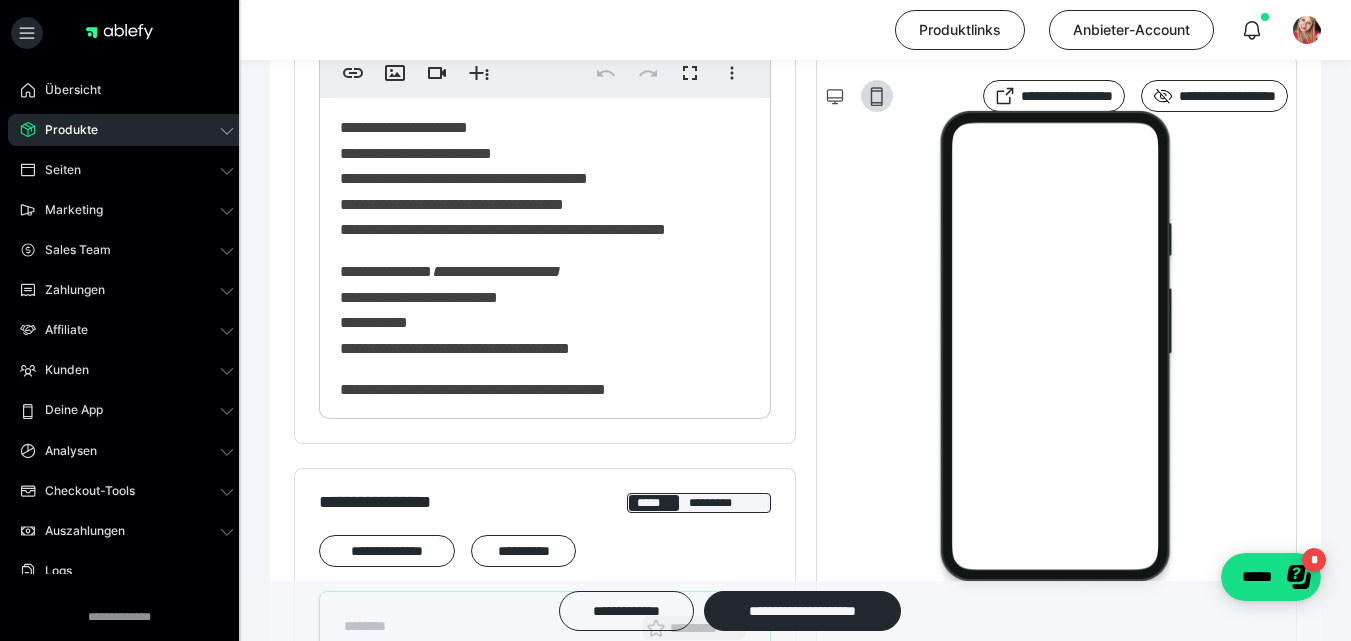 click on "**********" at bounding box center (545, 310) 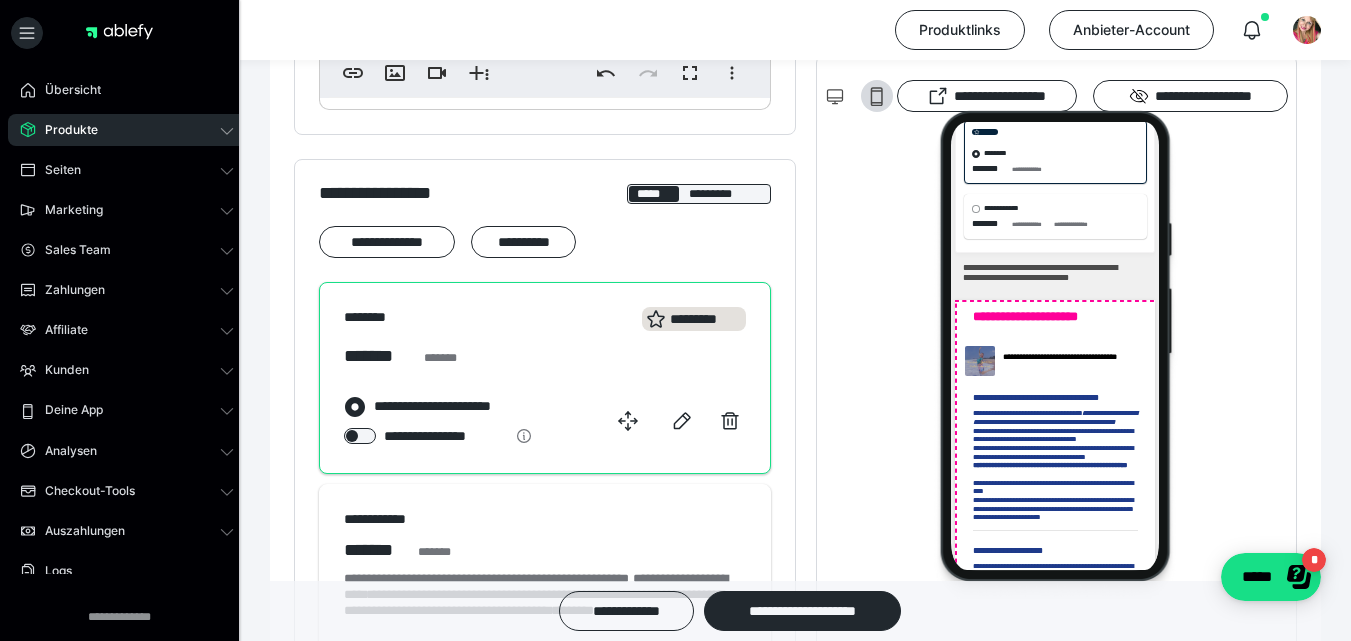 scroll, scrollTop: 227, scrollLeft: 0, axis: vertical 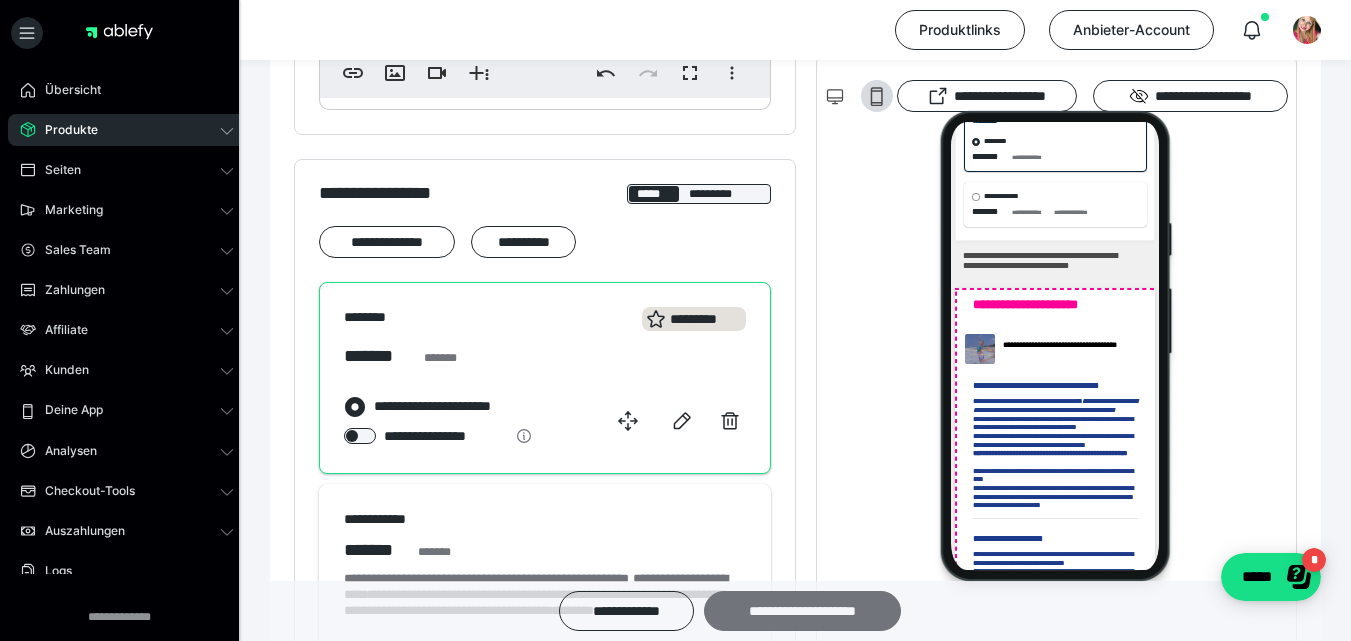 click on "**********" at bounding box center [802, 611] 